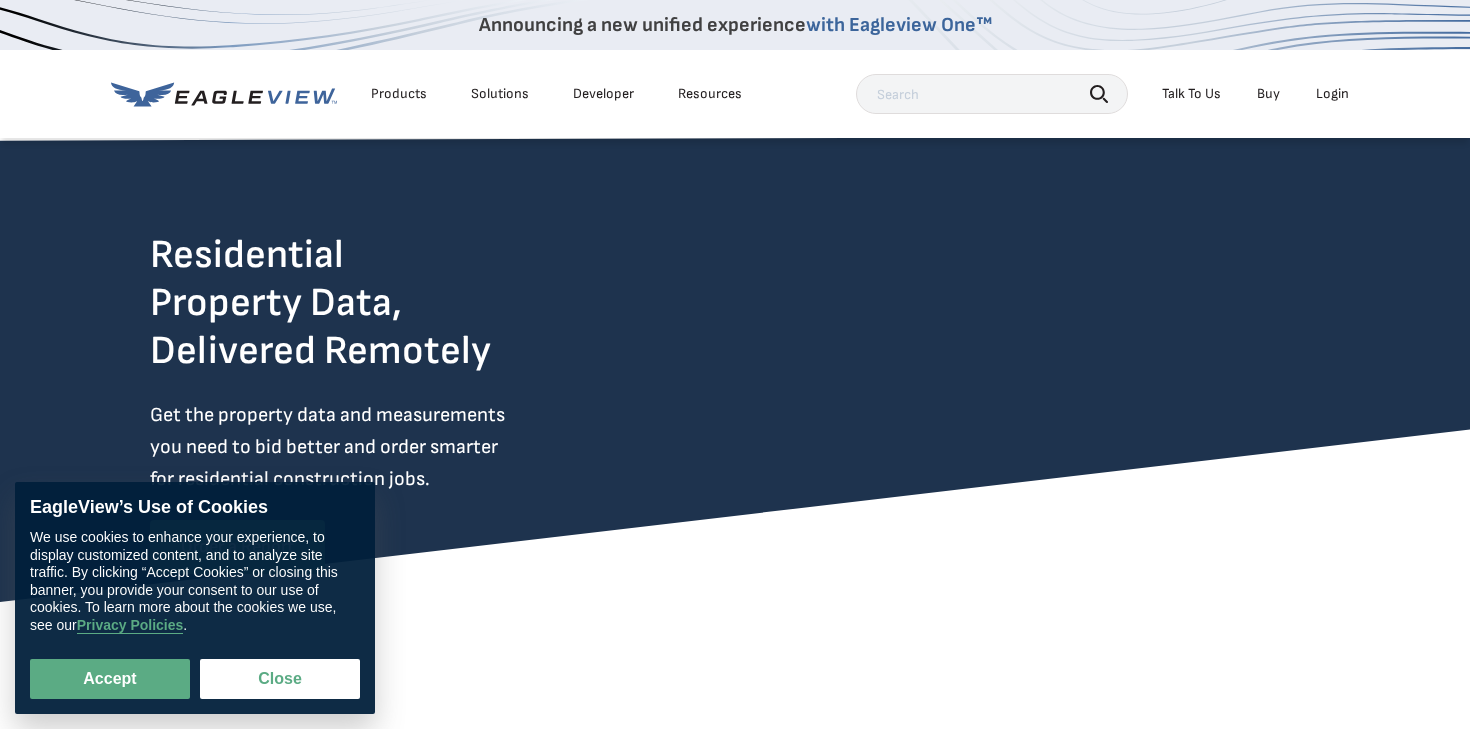 scroll, scrollTop: 0, scrollLeft: 0, axis: both 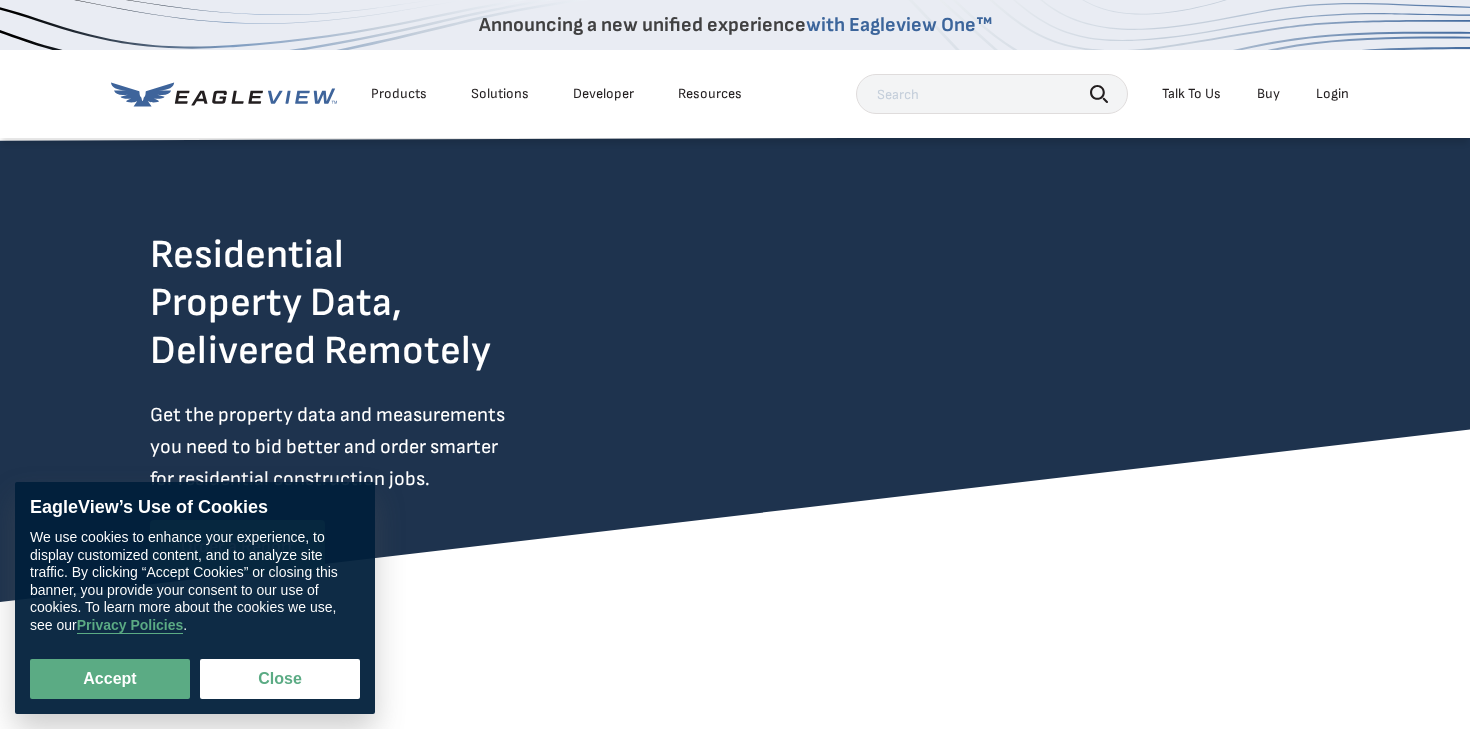 click on "Login" at bounding box center [1332, 94] 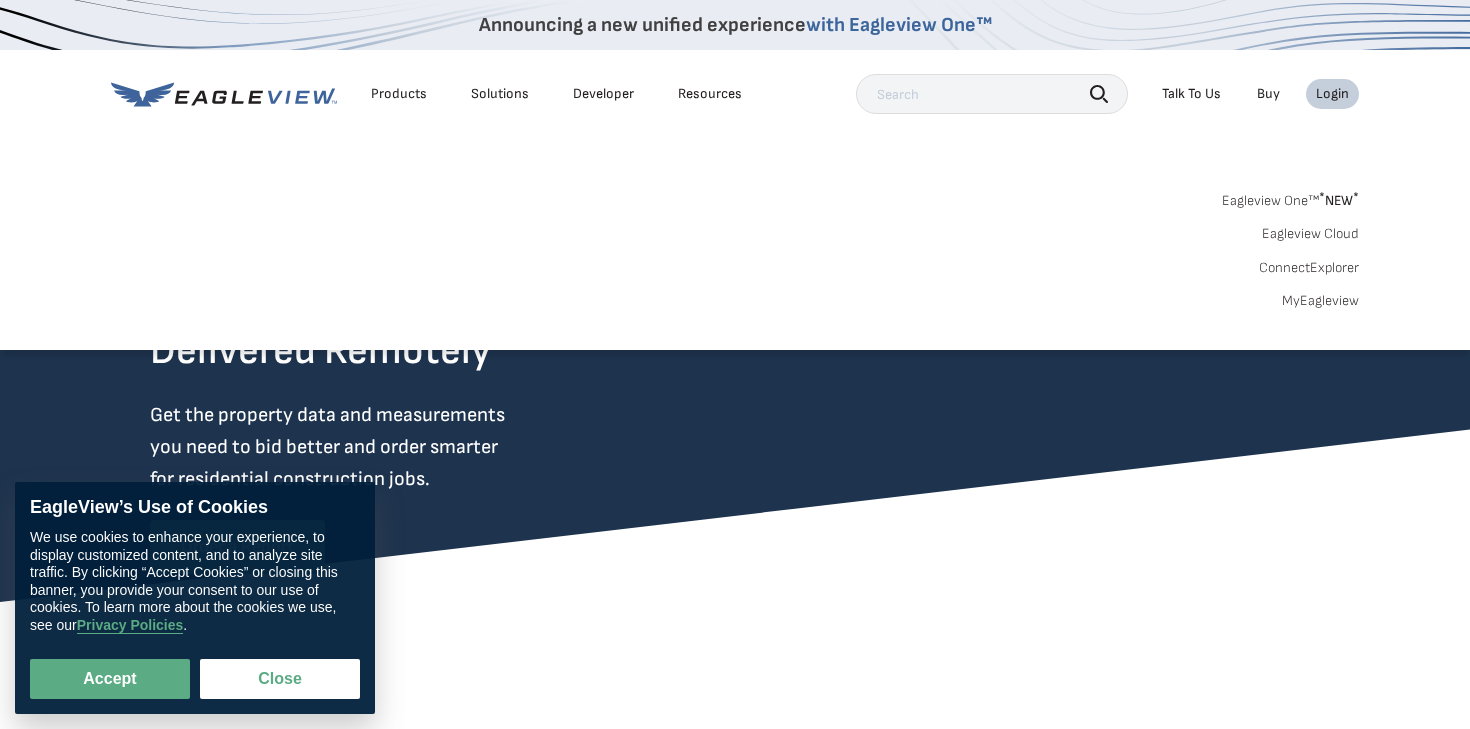 click on "Login" at bounding box center [1332, 94] 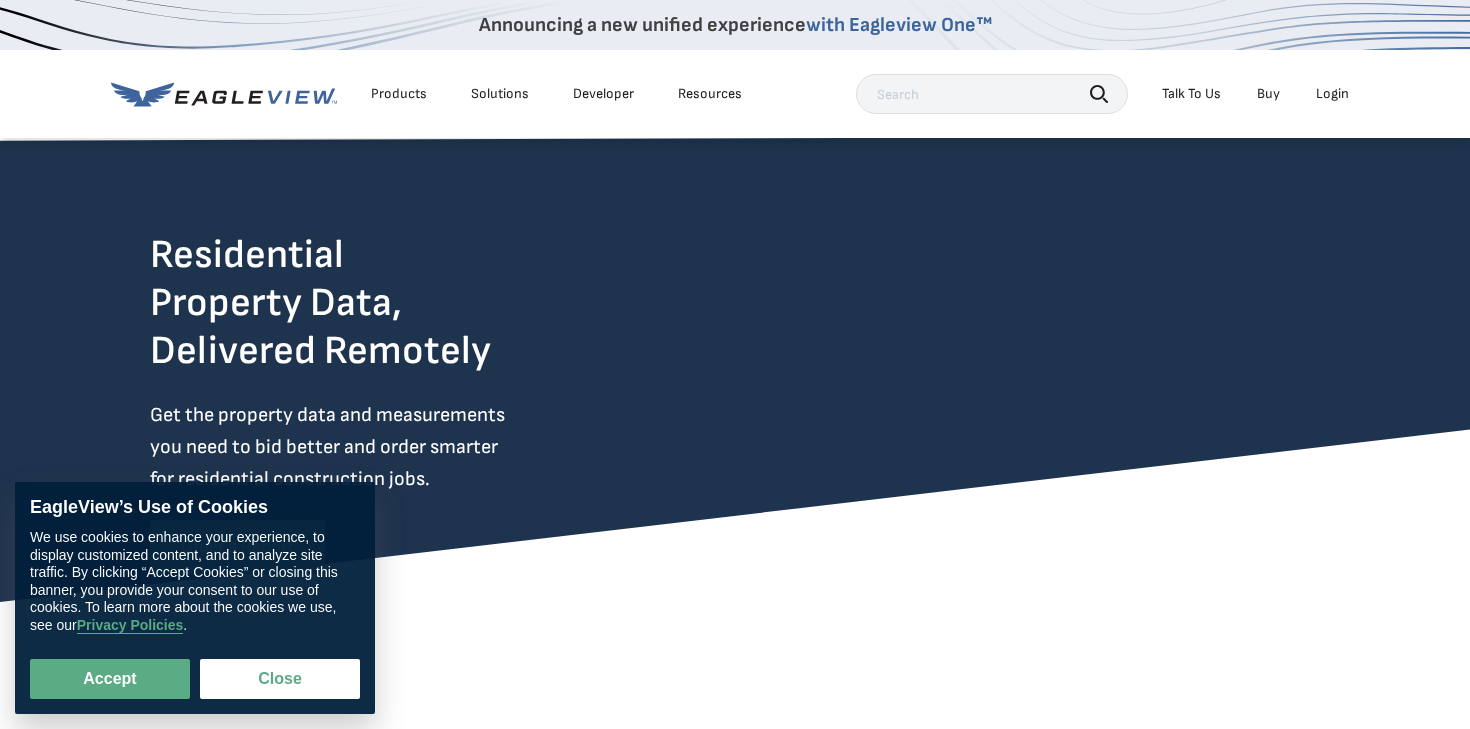 click on "Login" at bounding box center (1332, 94) 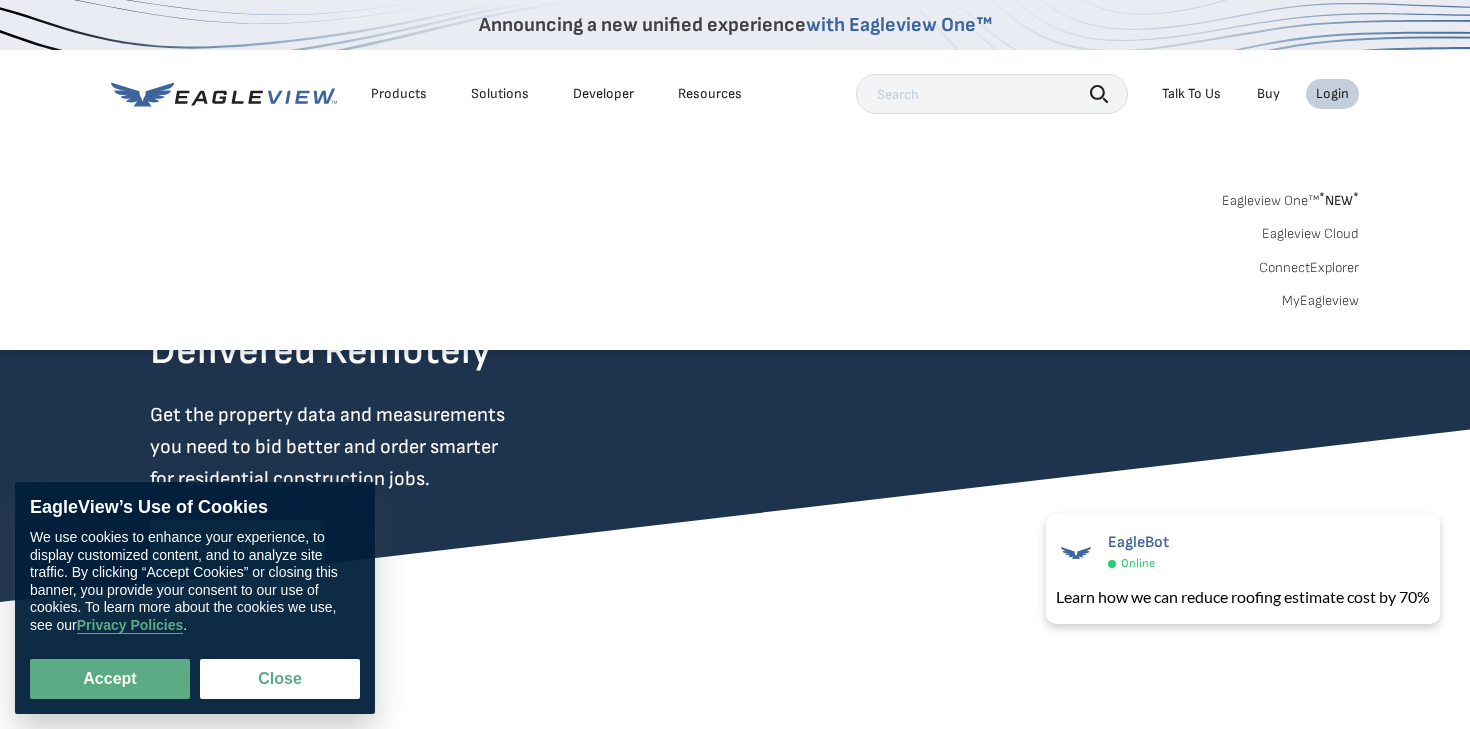 click on "Eagleview One™  * NEW *" at bounding box center (1290, 197) 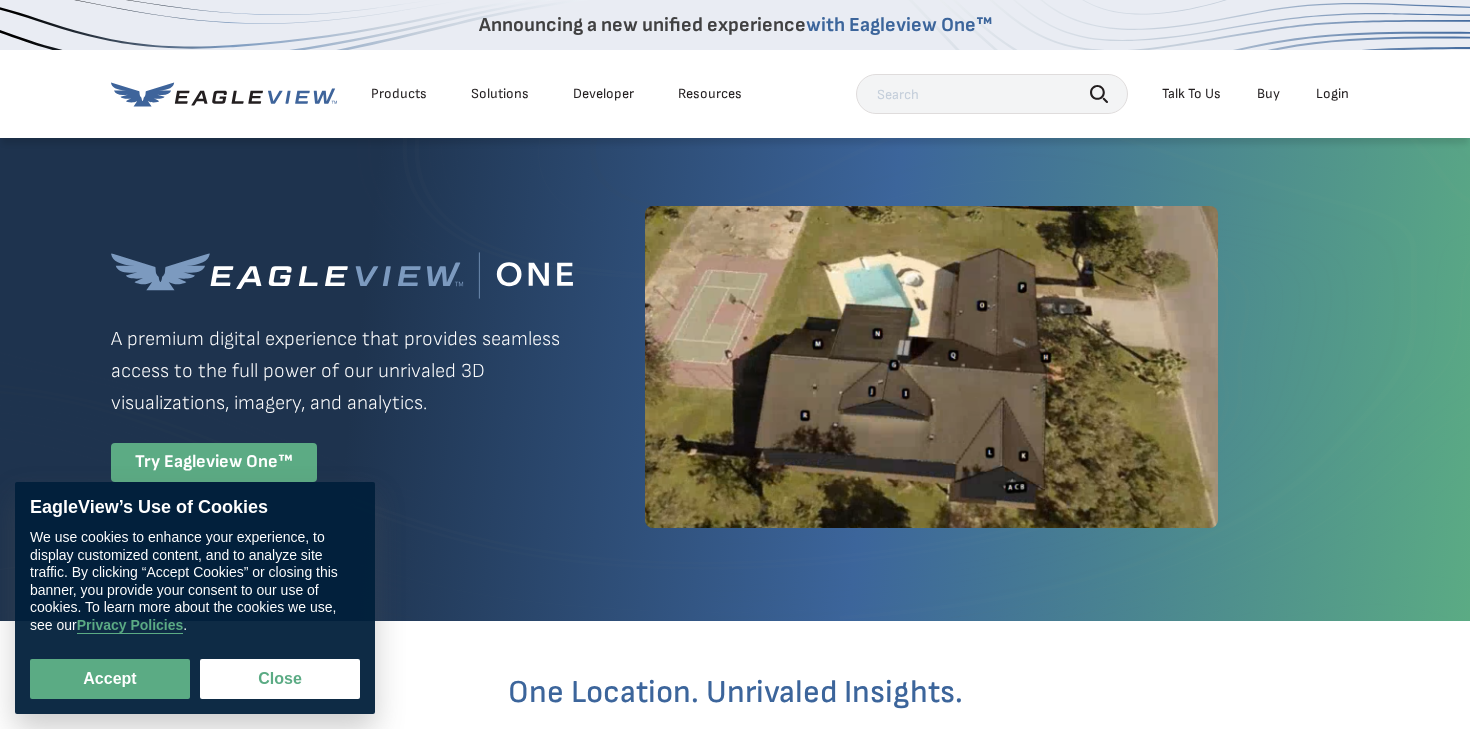 scroll, scrollTop: 0, scrollLeft: 0, axis: both 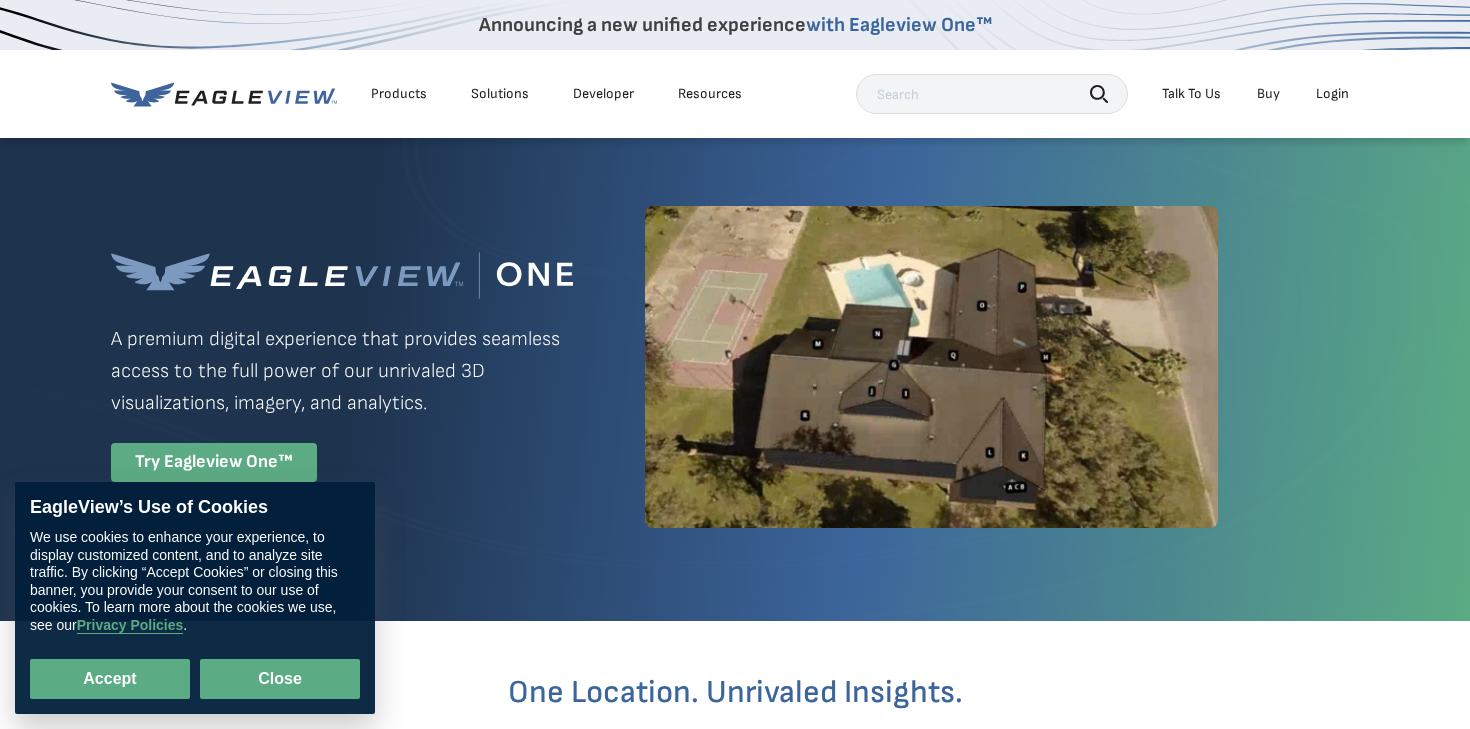 click on "Close" at bounding box center (280, 679) 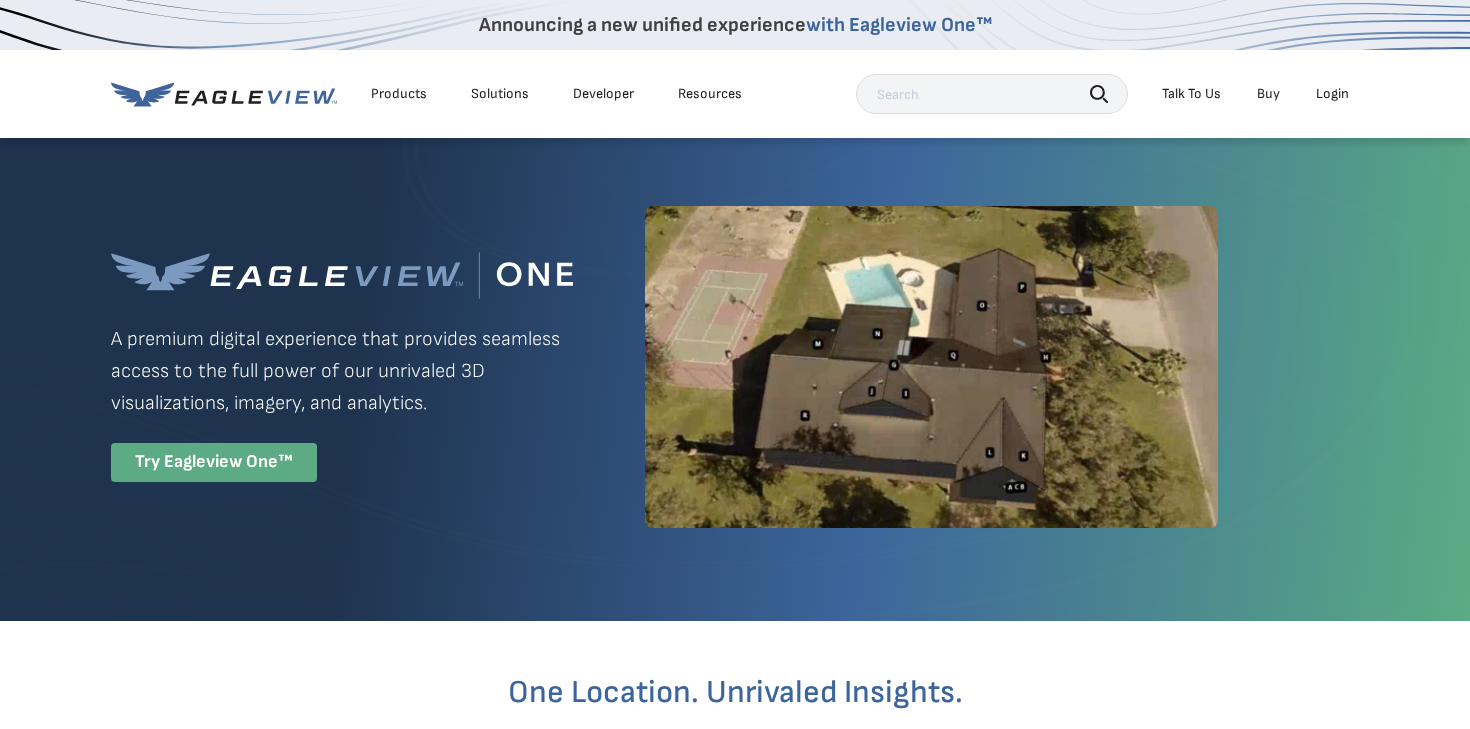 click on "Login" at bounding box center (1332, 94) 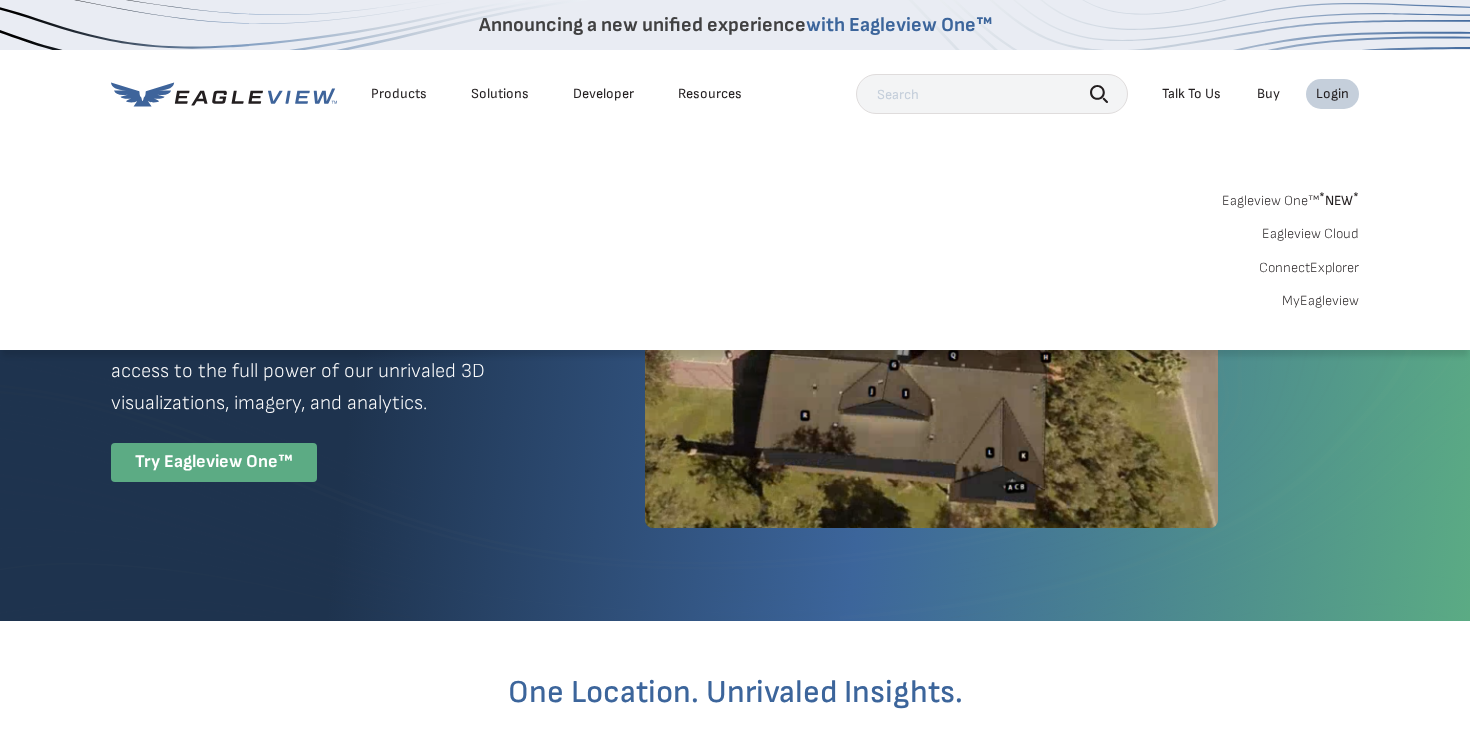 click on "MyEagleview" at bounding box center (1320, 301) 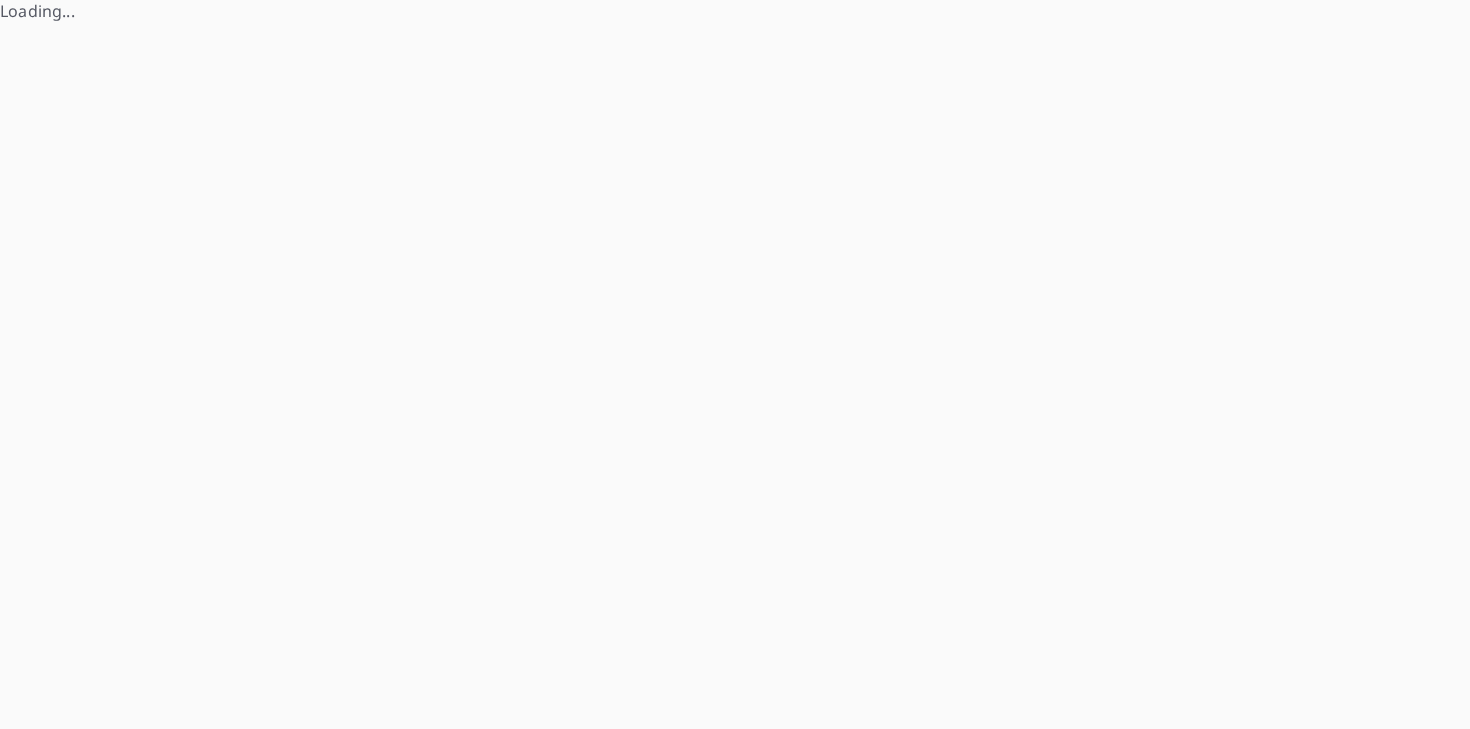 scroll, scrollTop: 0, scrollLeft: 0, axis: both 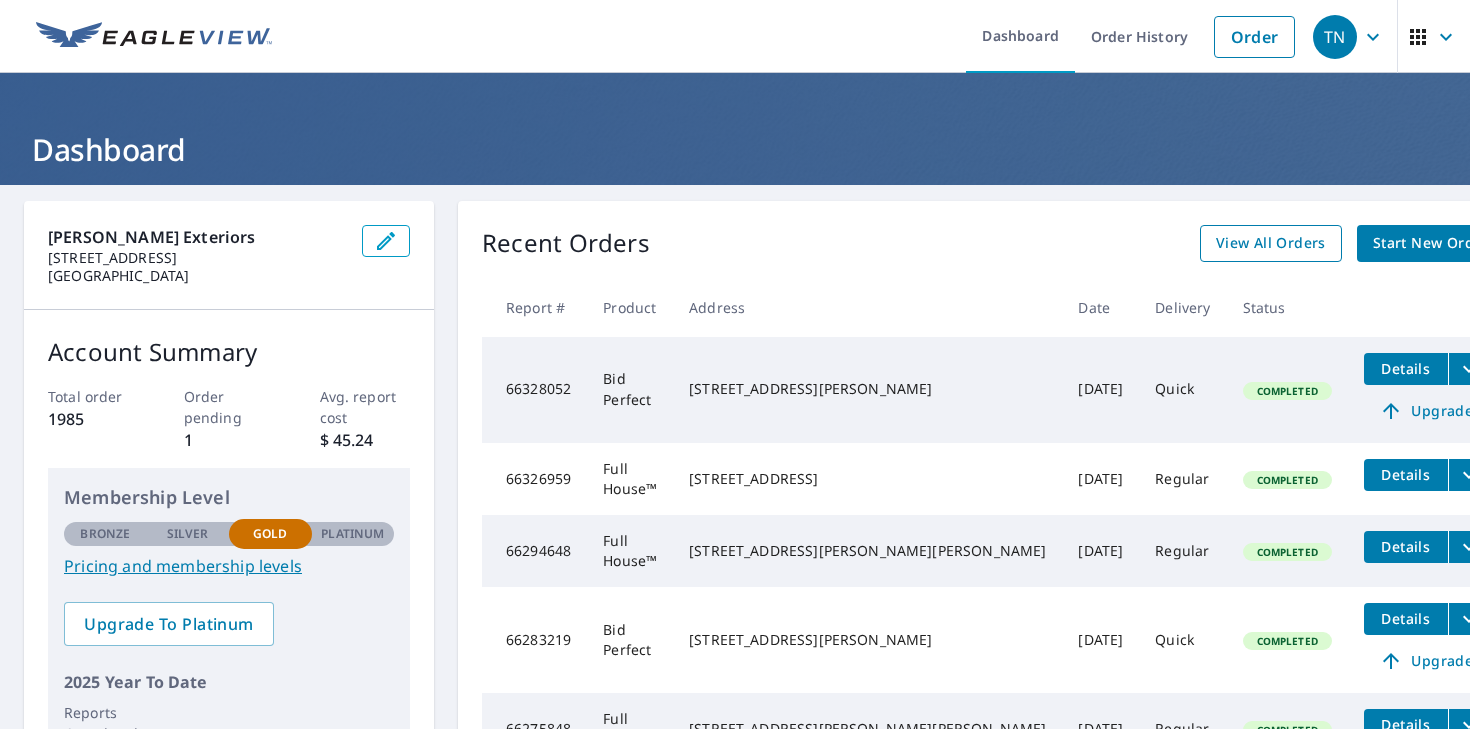 click on "View All Orders" at bounding box center [1271, 243] 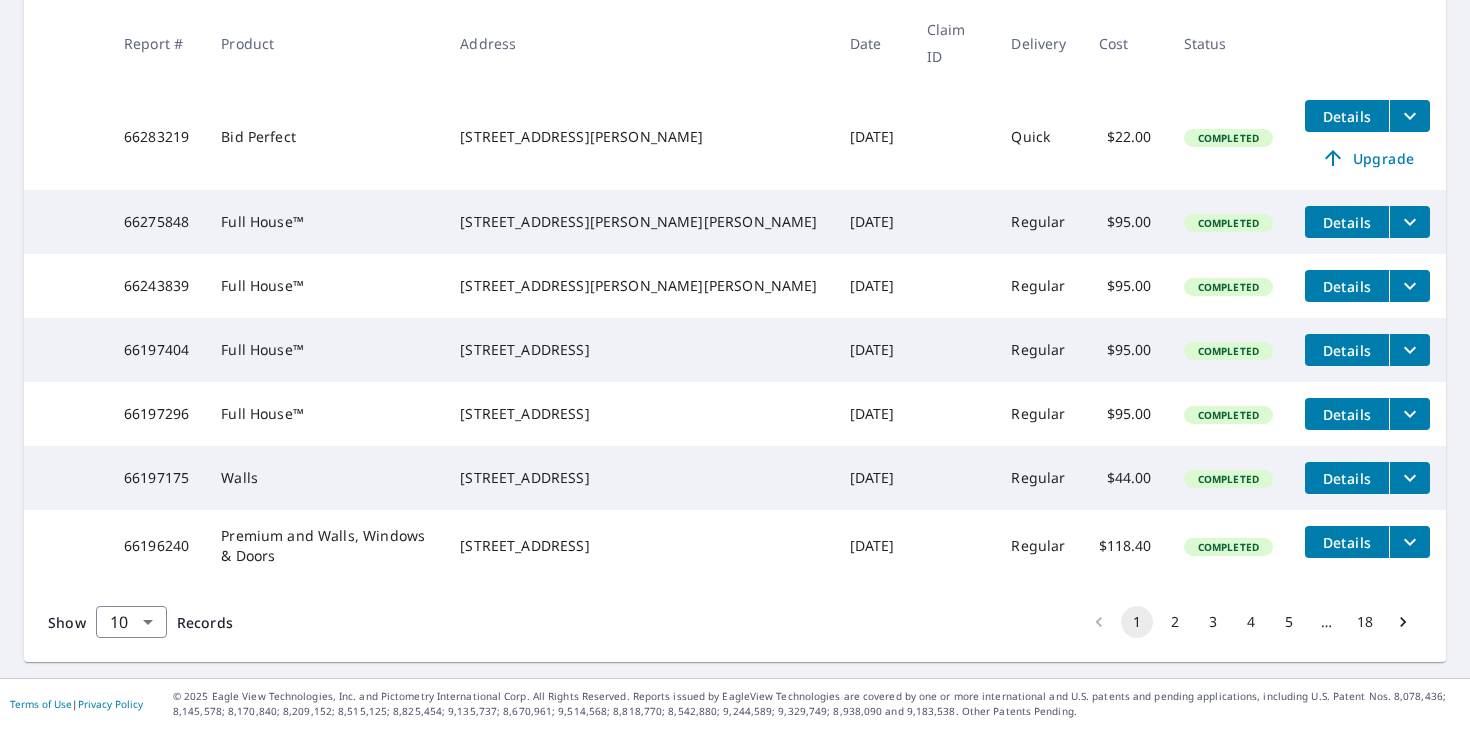 scroll, scrollTop: 649, scrollLeft: 0, axis: vertical 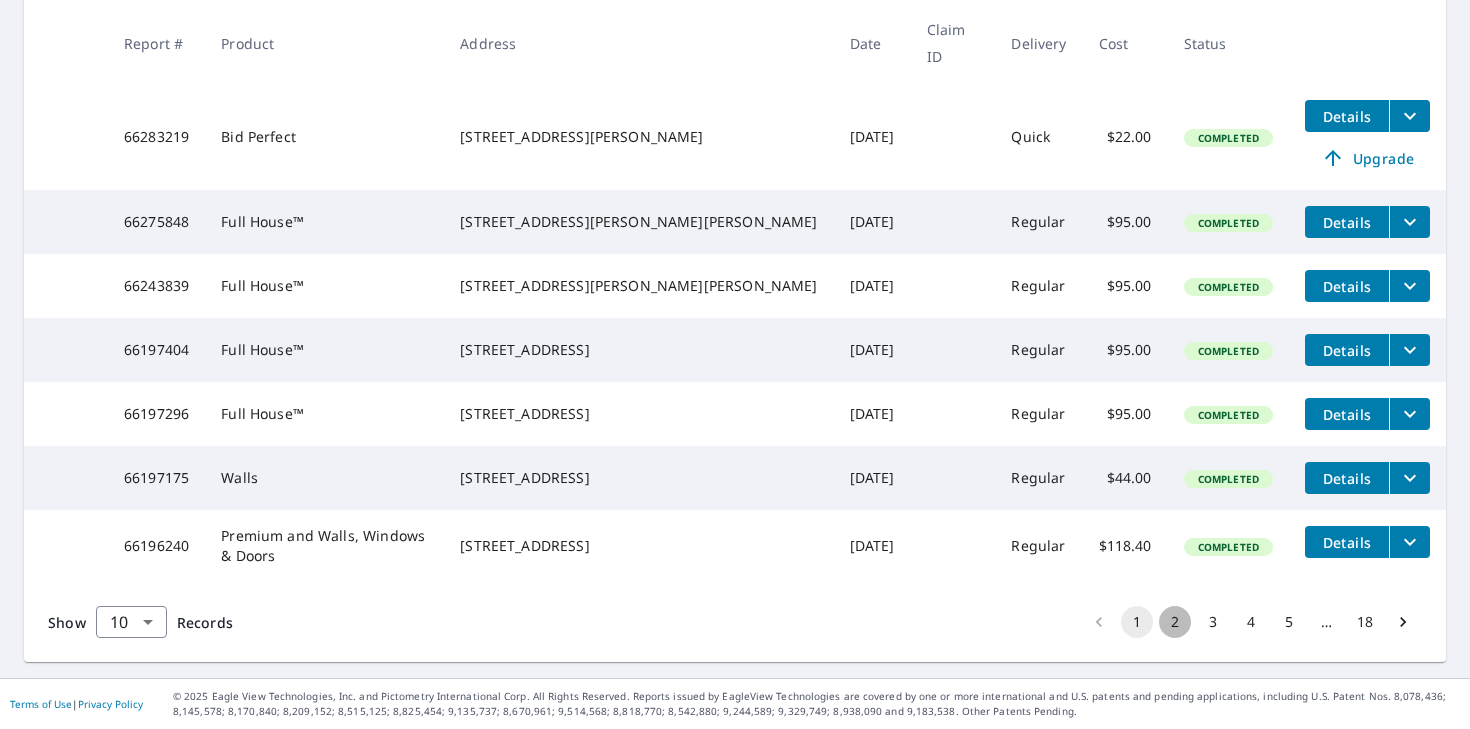 click on "2" at bounding box center [1175, 622] 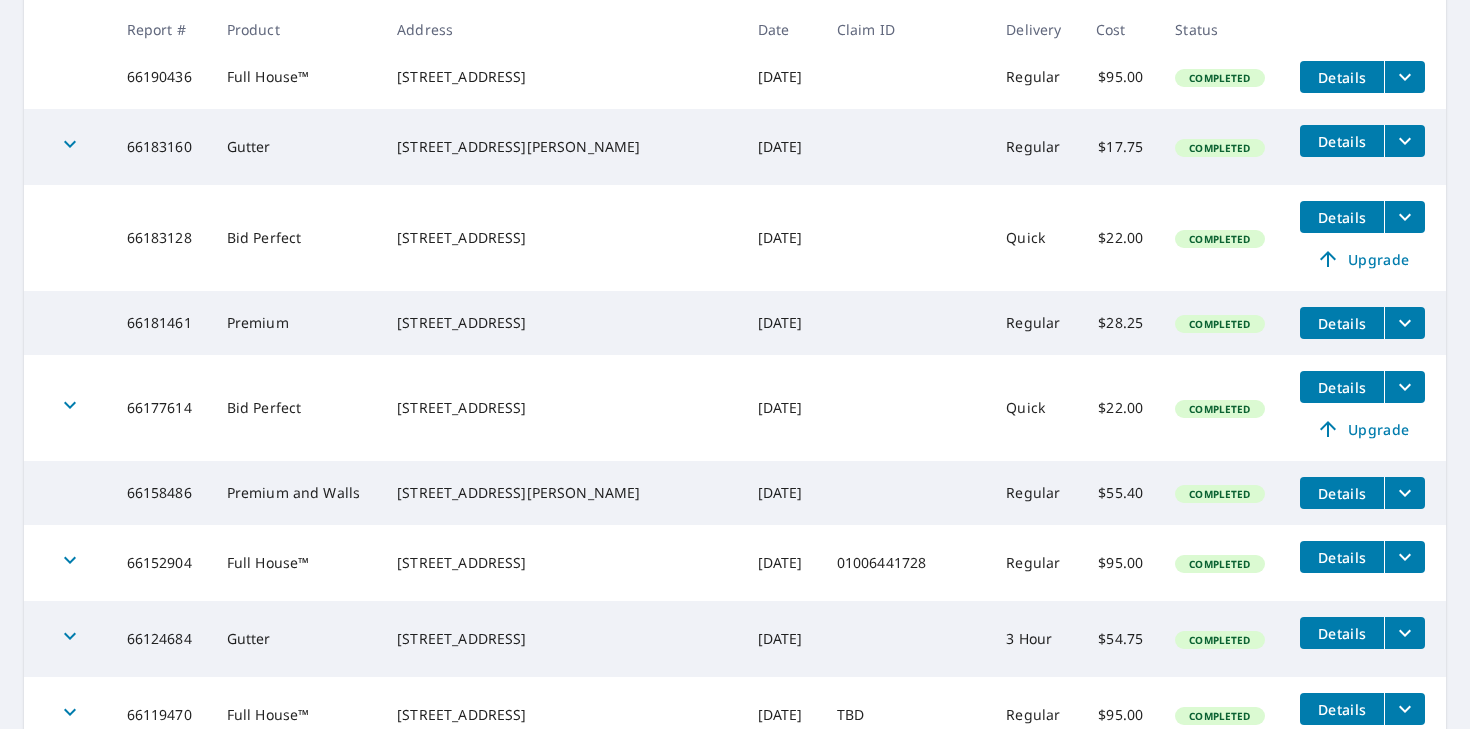 scroll, scrollTop: 669, scrollLeft: 0, axis: vertical 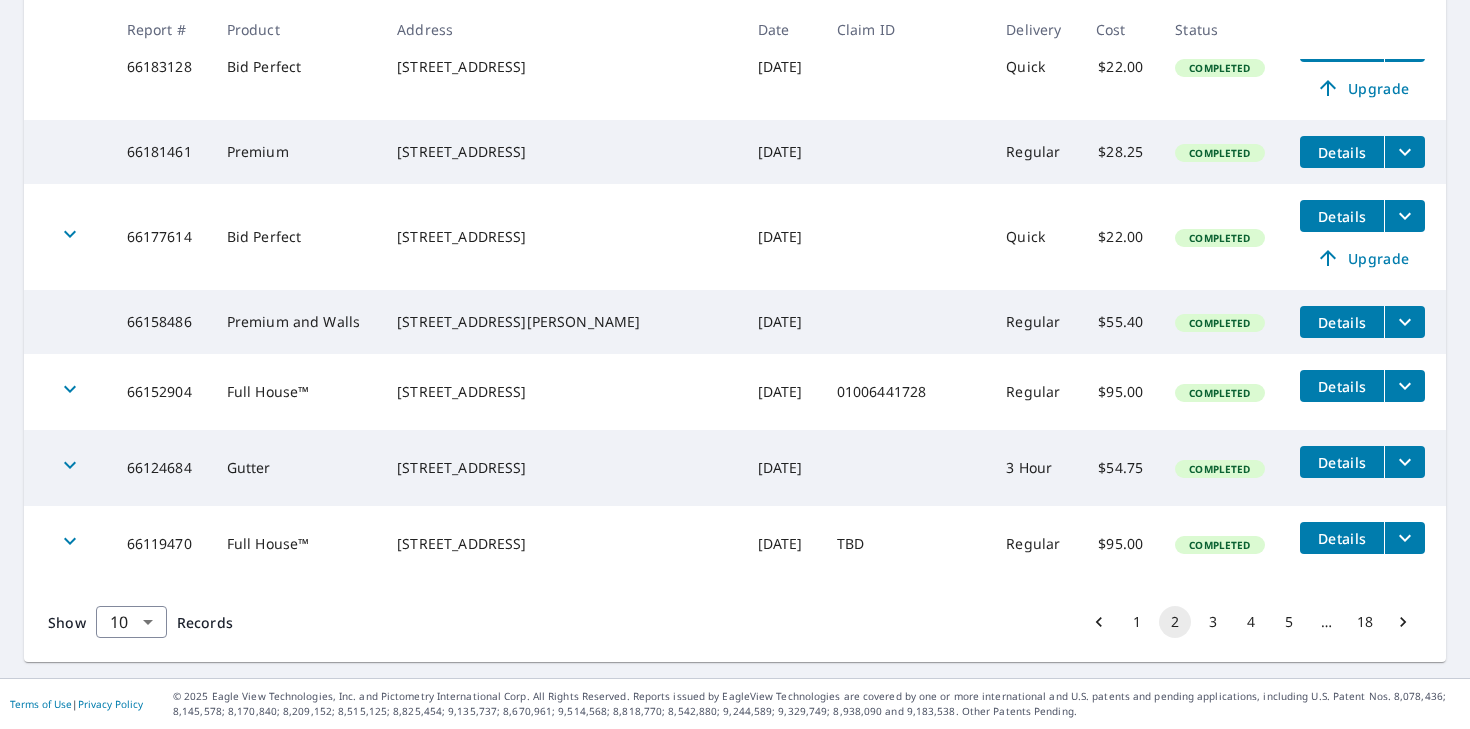 click on "3" at bounding box center (1213, 622) 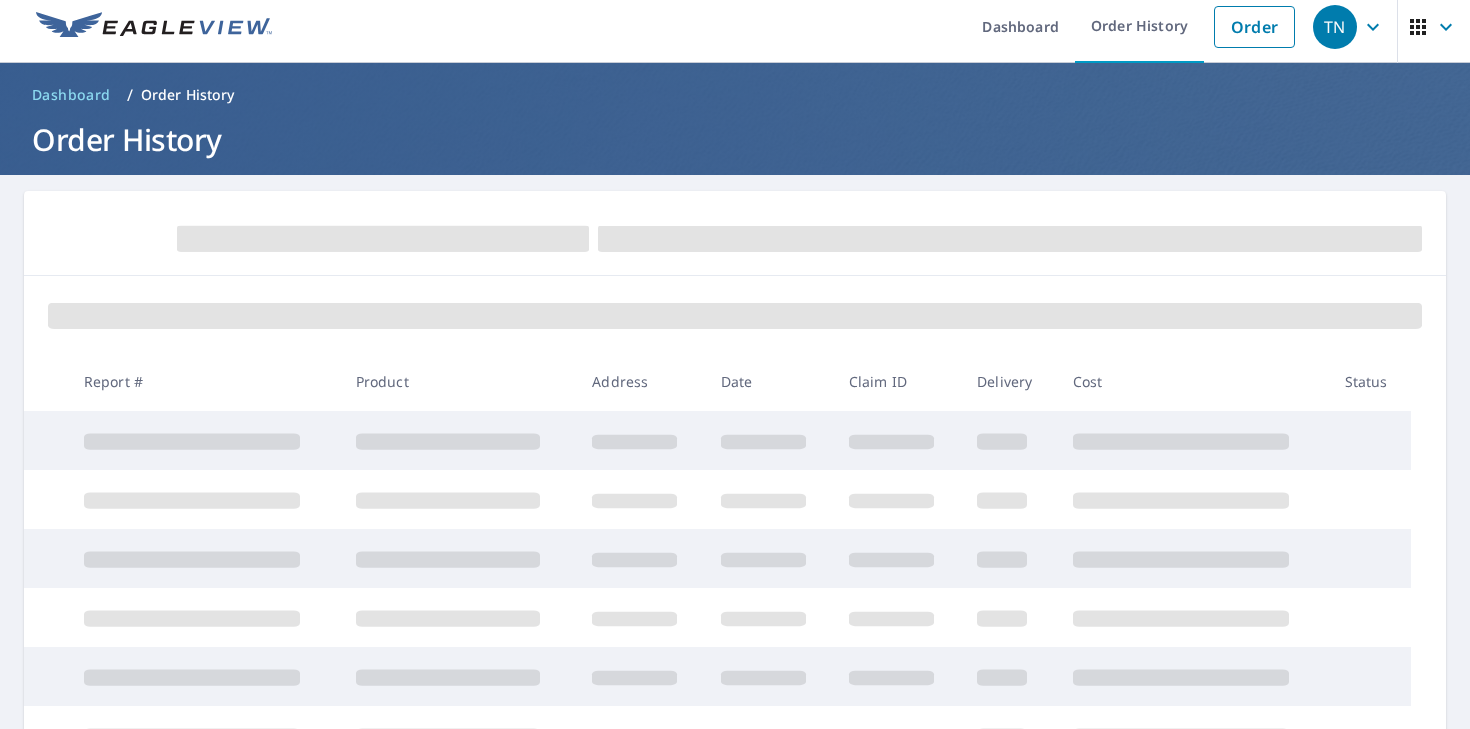 scroll, scrollTop: 0, scrollLeft: 0, axis: both 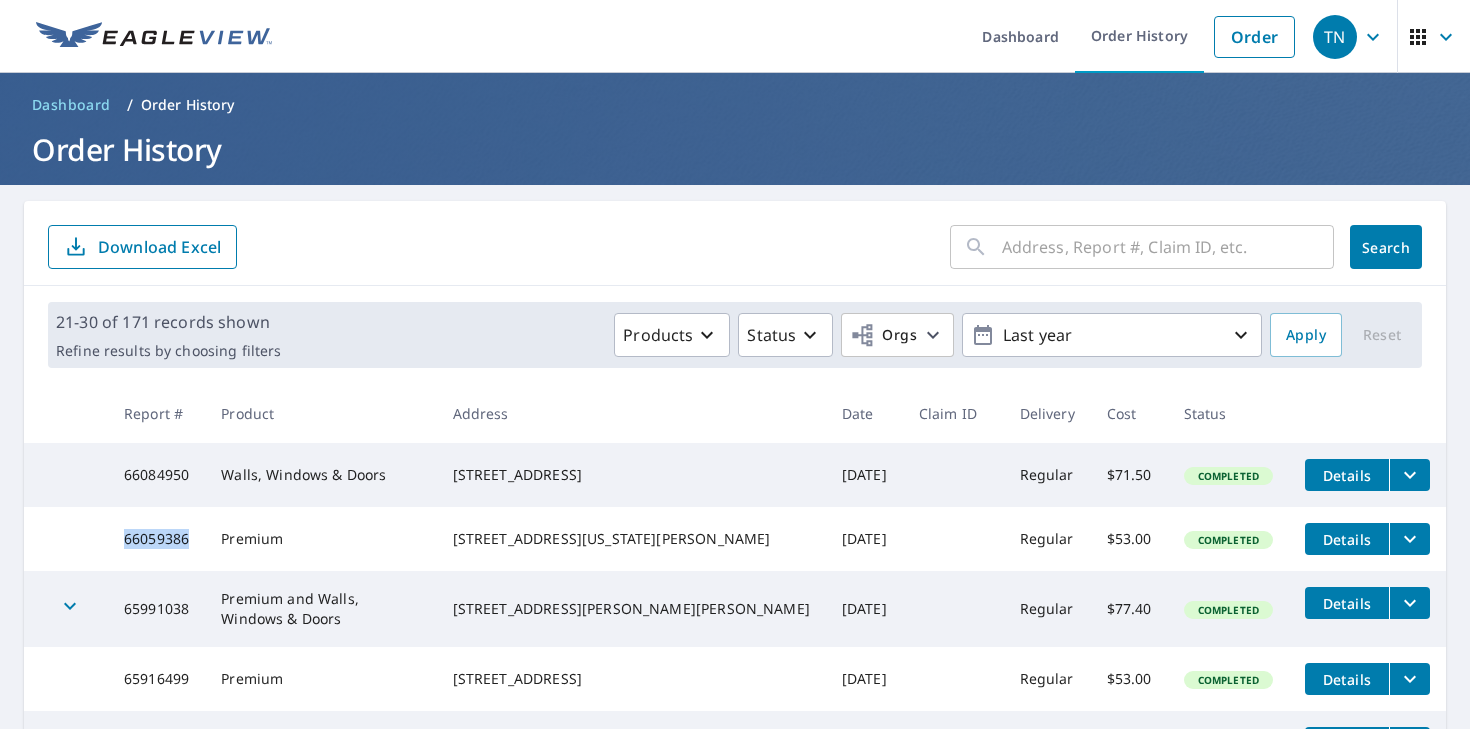 drag, startPoint x: 195, startPoint y: 551, endPoint x: 125, endPoint y: 552, distance: 70.00714 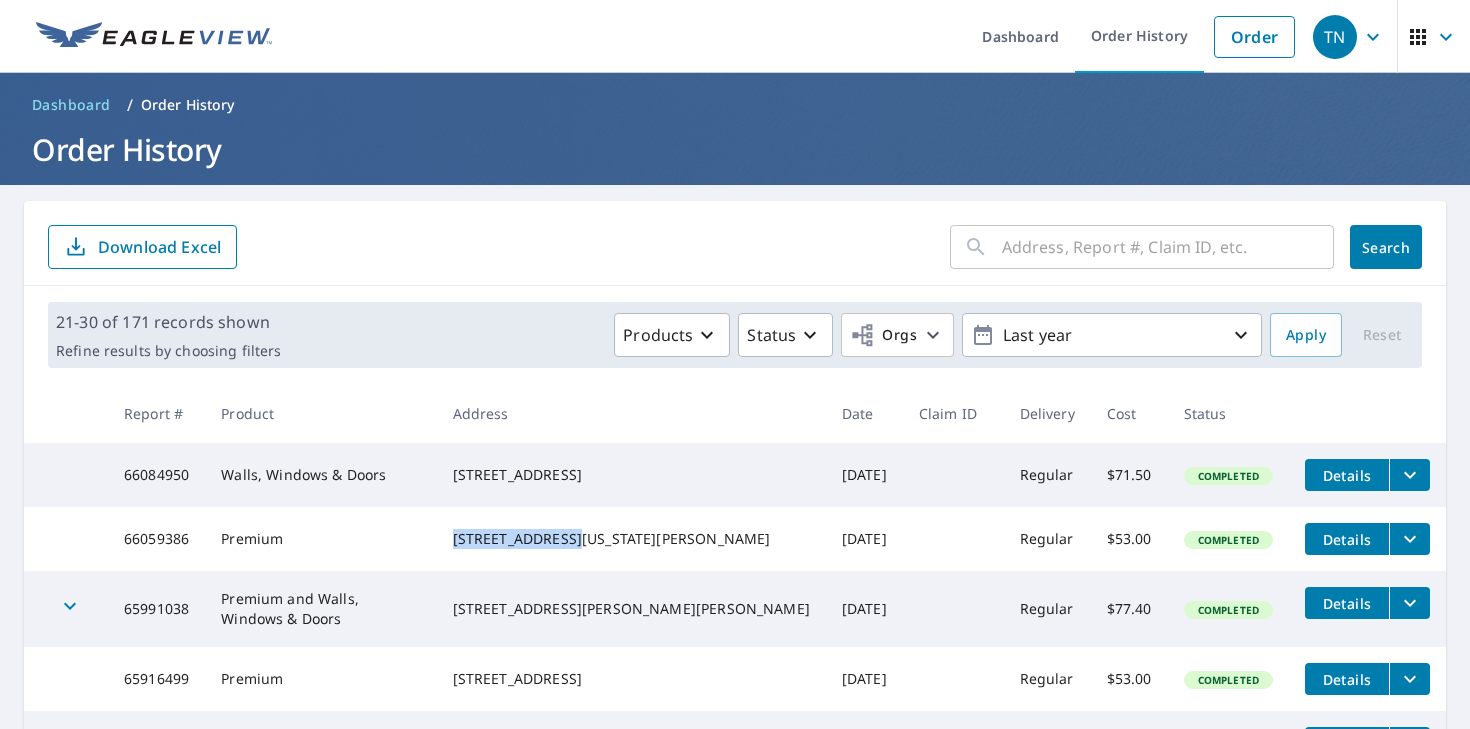 drag, startPoint x: 525, startPoint y: 538, endPoint x: 650, endPoint y: 550, distance: 125.57468 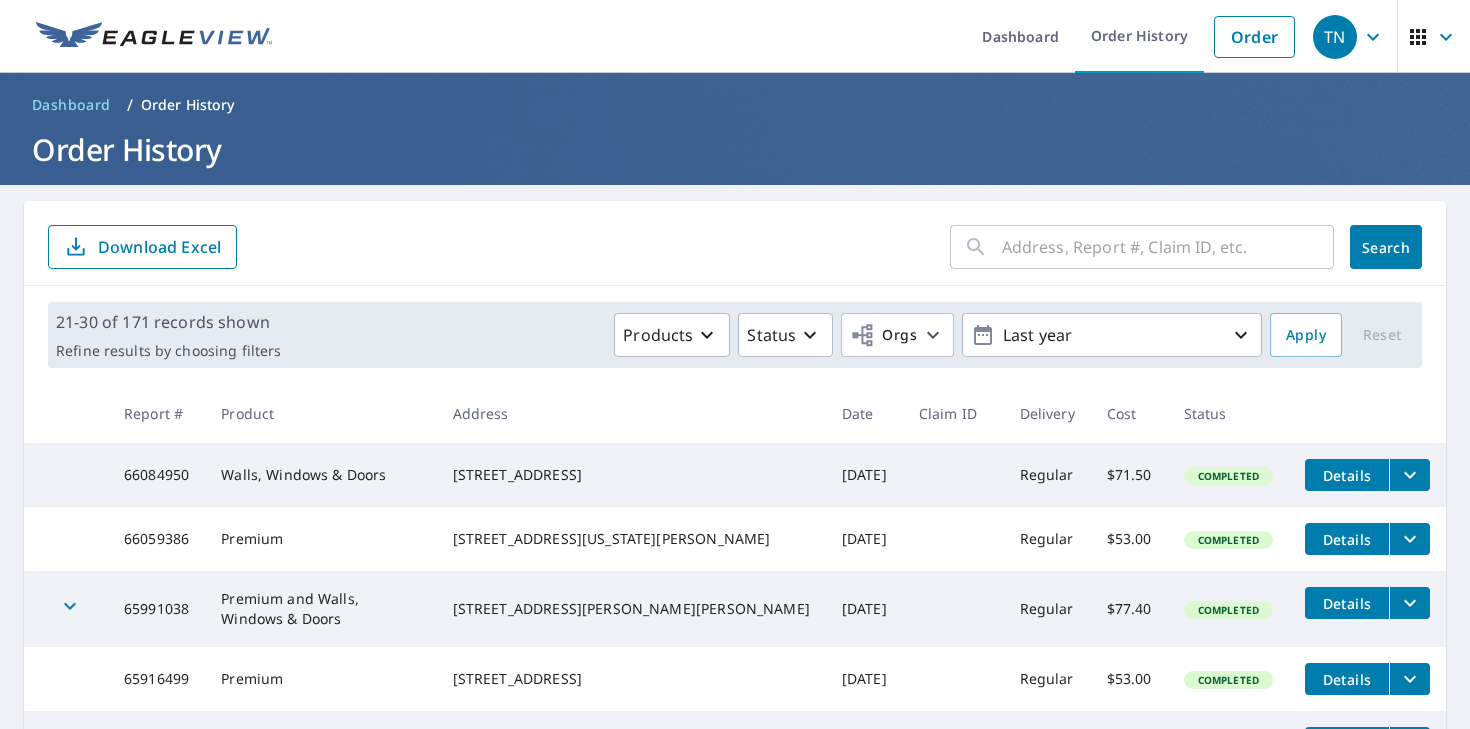 click on "[STREET_ADDRESS][US_STATE][PERSON_NAME]" at bounding box center (631, 539) 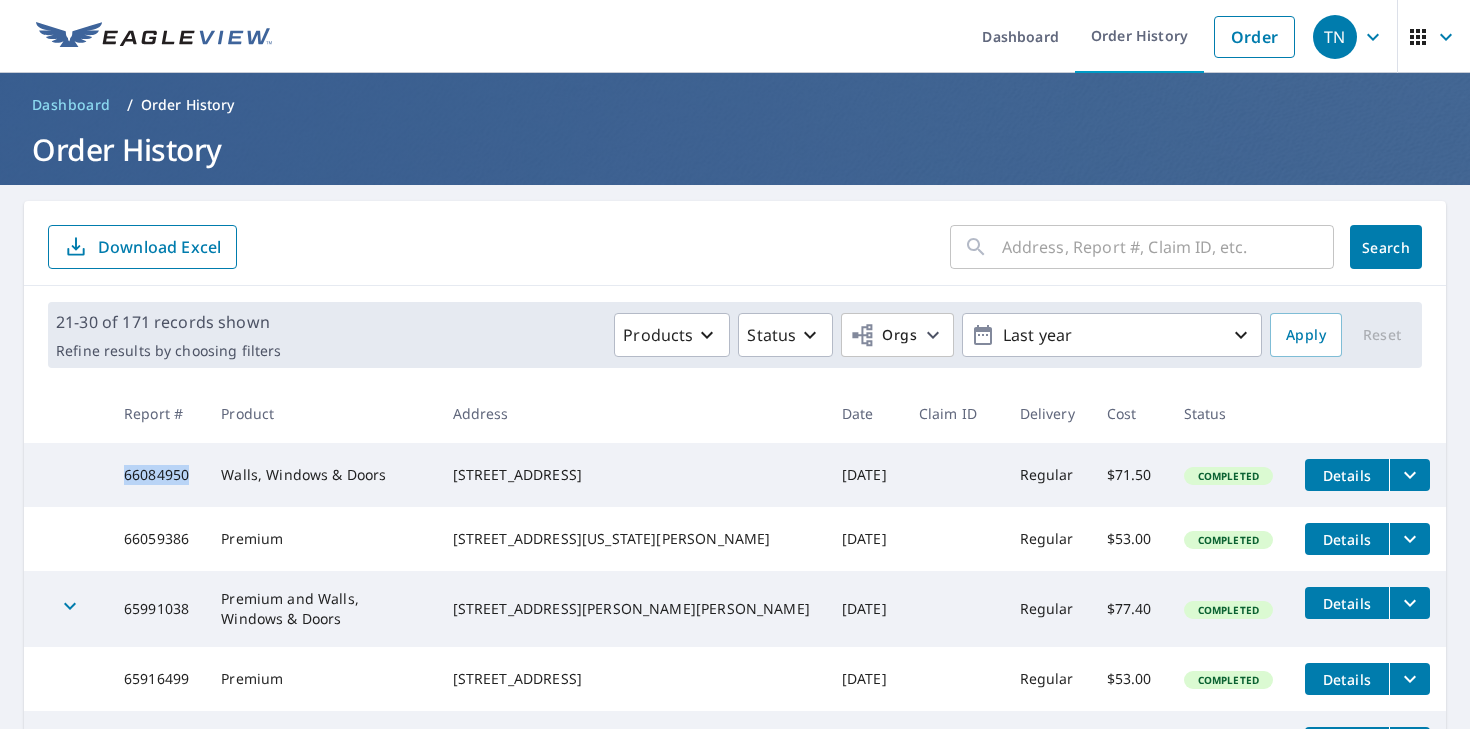 drag, startPoint x: 196, startPoint y: 479, endPoint x: 128, endPoint y: 480, distance: 68.007355 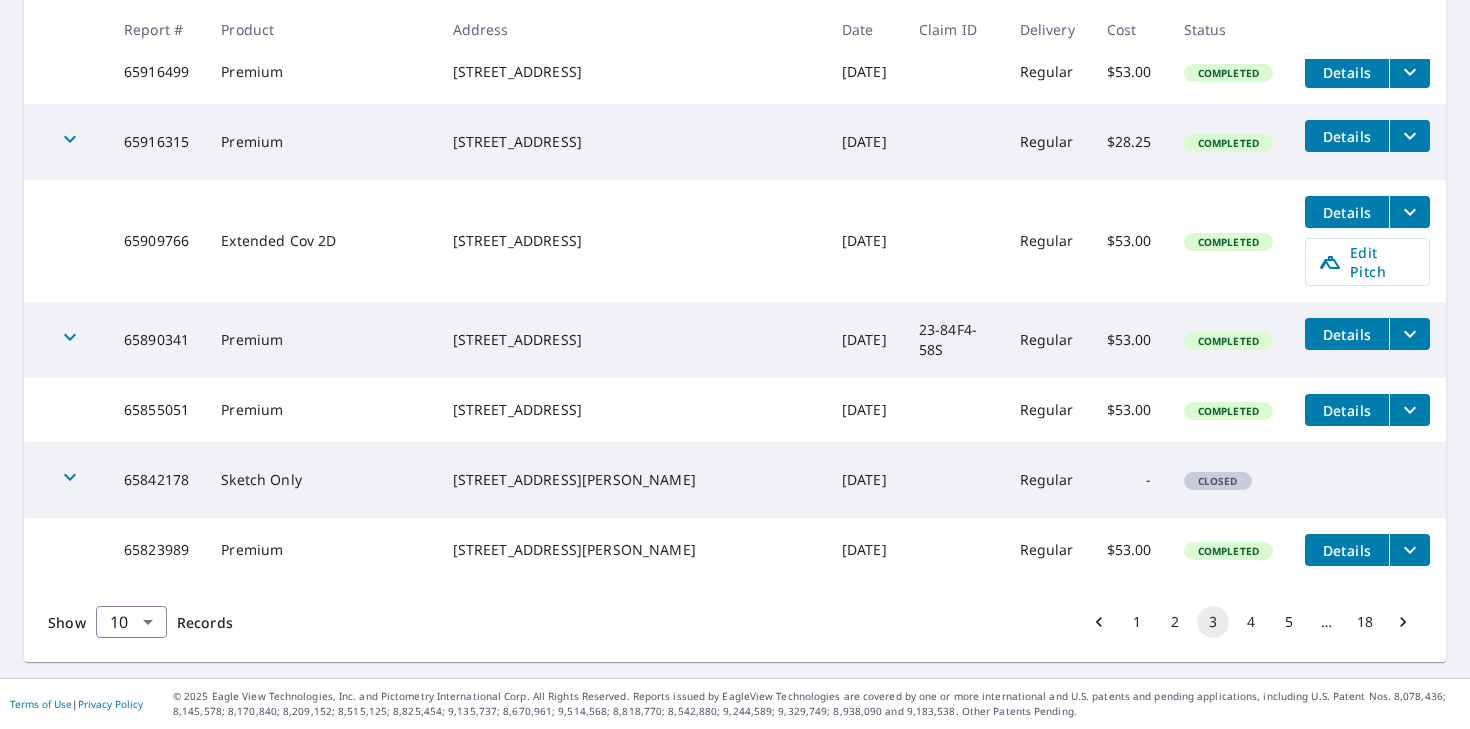 scroll, scrollTop: 633, scrollLeft: 0, axis: vertical 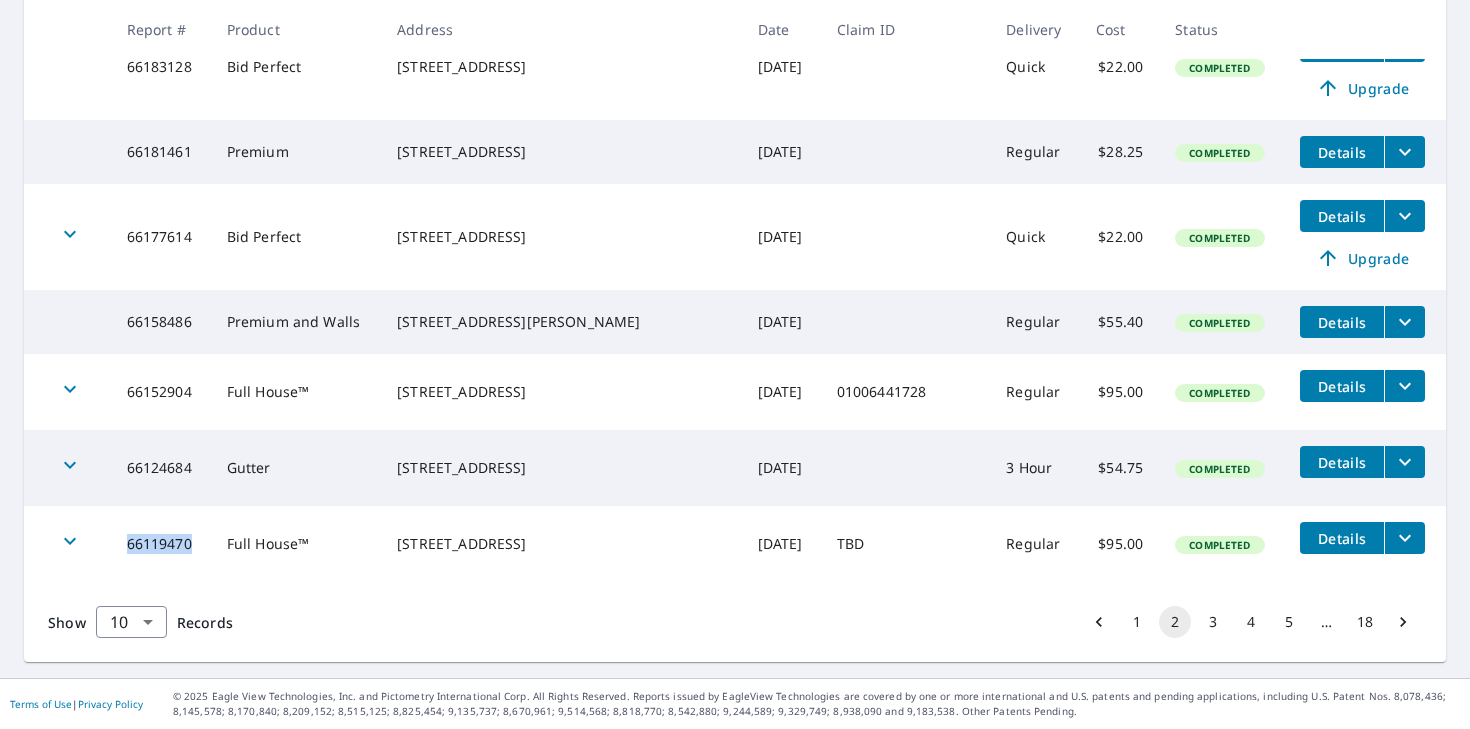 drag, startPoint x: 199, startPoint y: 539, endPoint x: 147, endPoint y: 545, distance: 52.34501 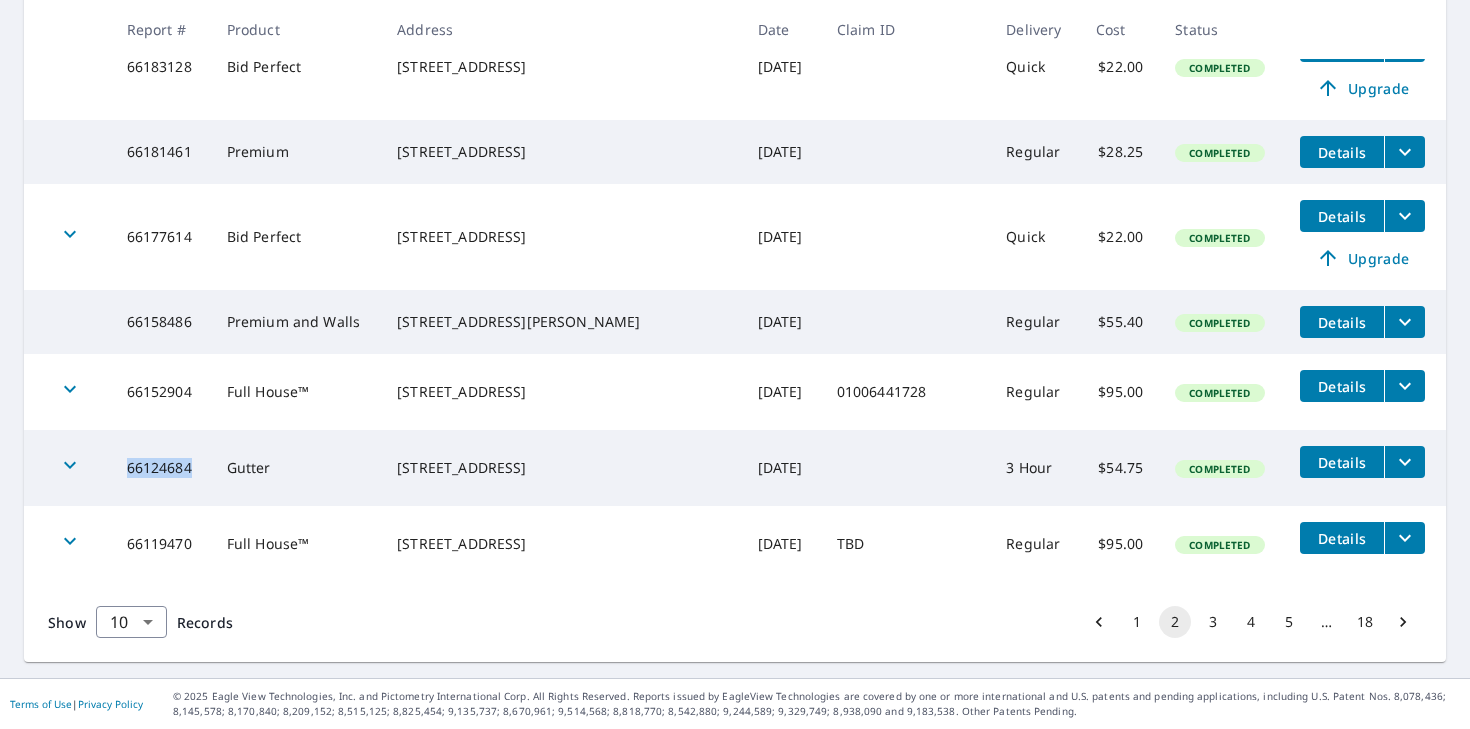 drag, startPoint x: 203, startPoint y: 467, endPoint x: 132, endPoint y: 468, distance: 71.00704 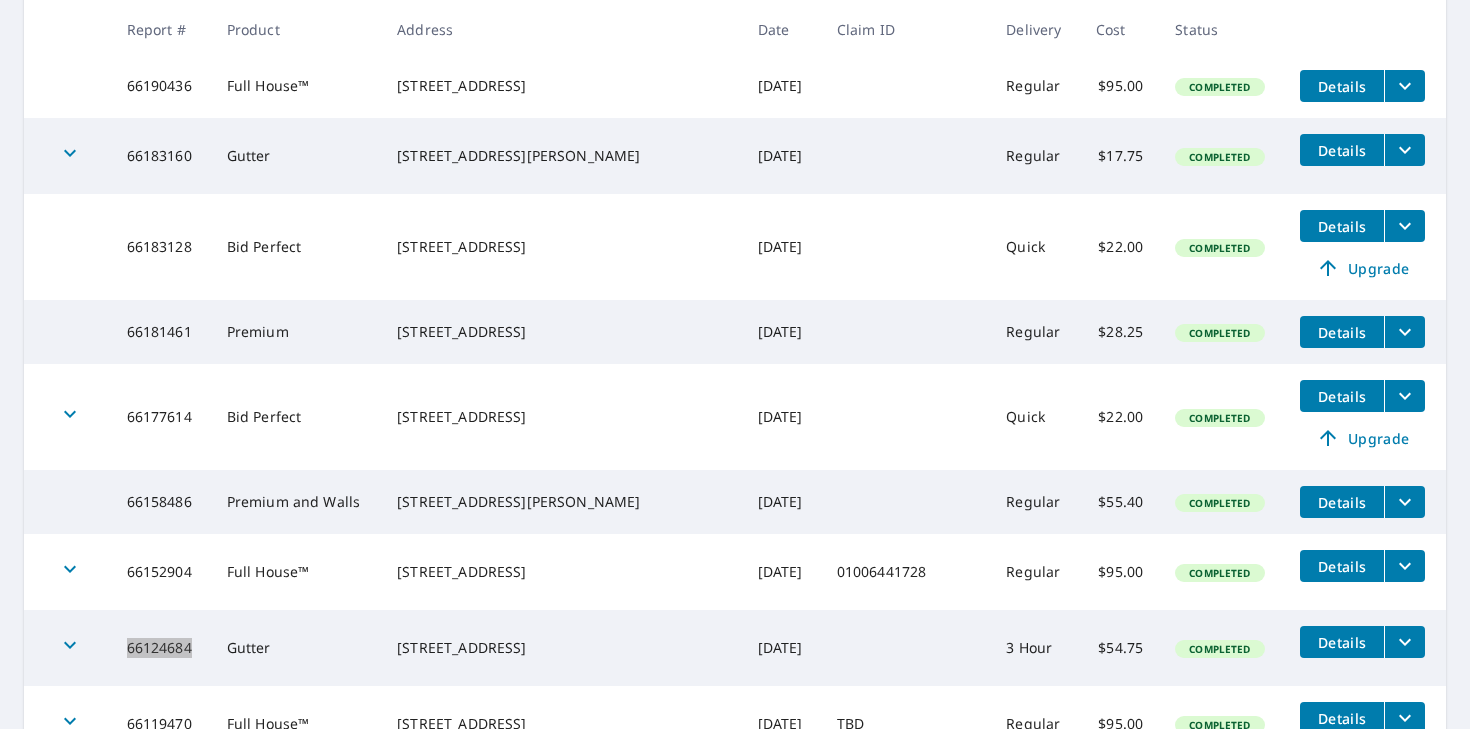 scroll, scrollTop: 469, scrollLeft: 0, axis: vertical 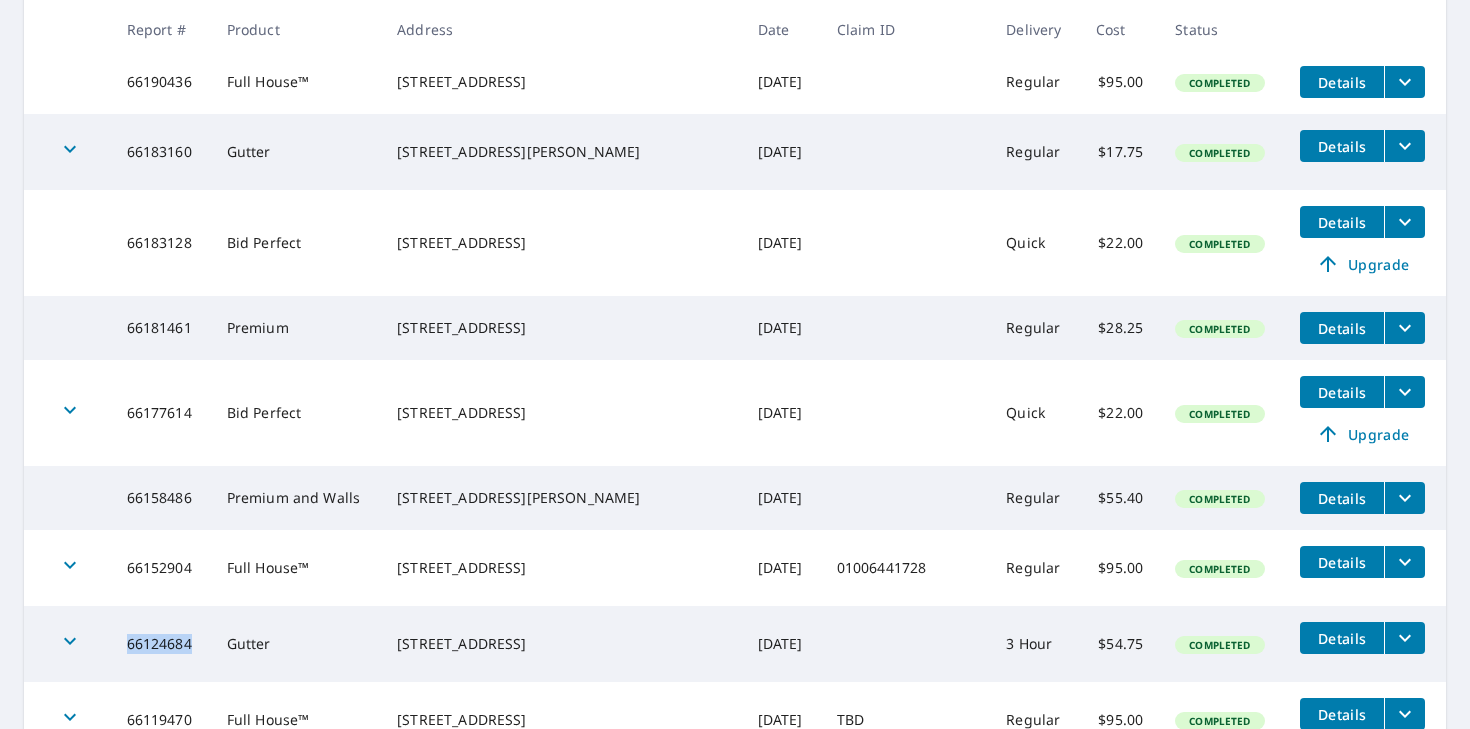 click on "66152904" at bounding box center [161, 568] 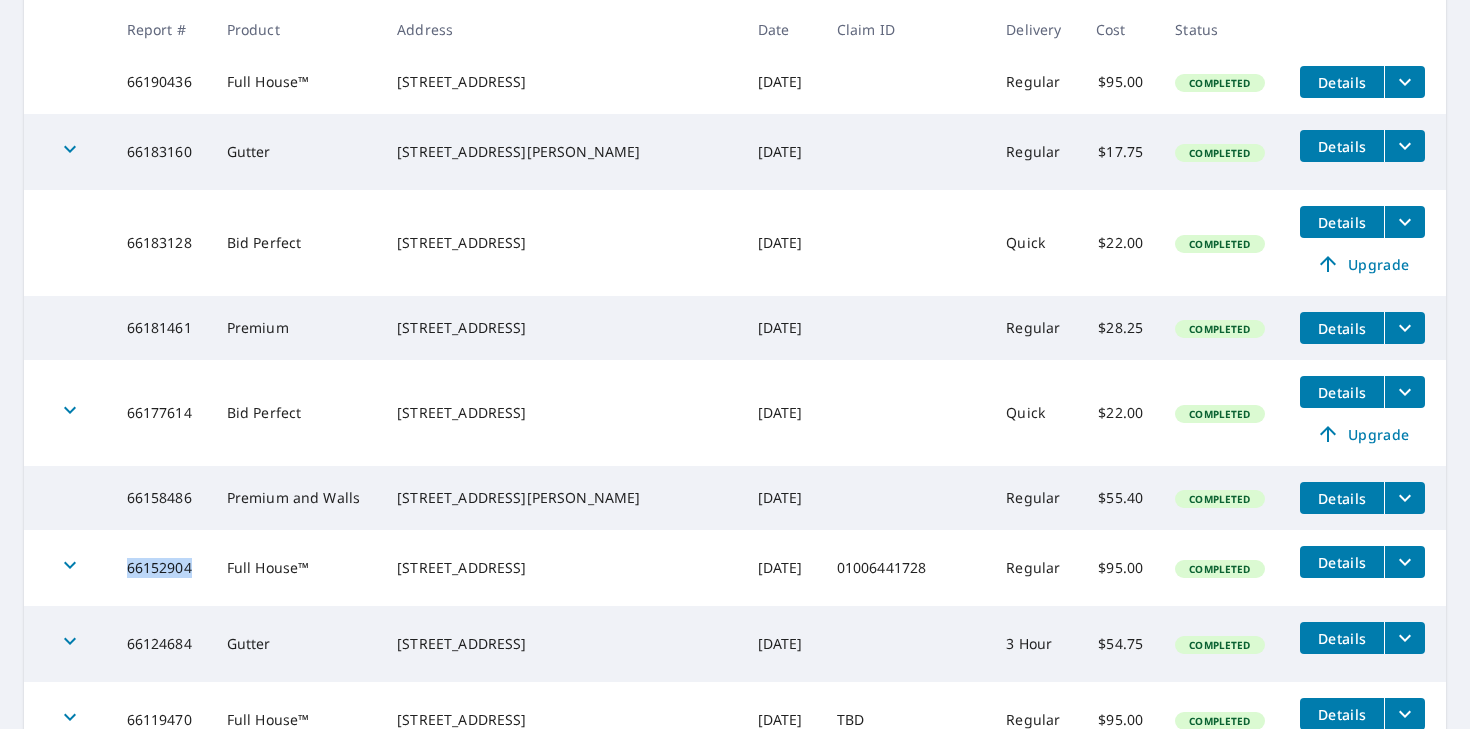 drag, startPoint x: 203, startPoint y: 591, endPoint x: 134, endPoint y: 589, distance: 69.02898 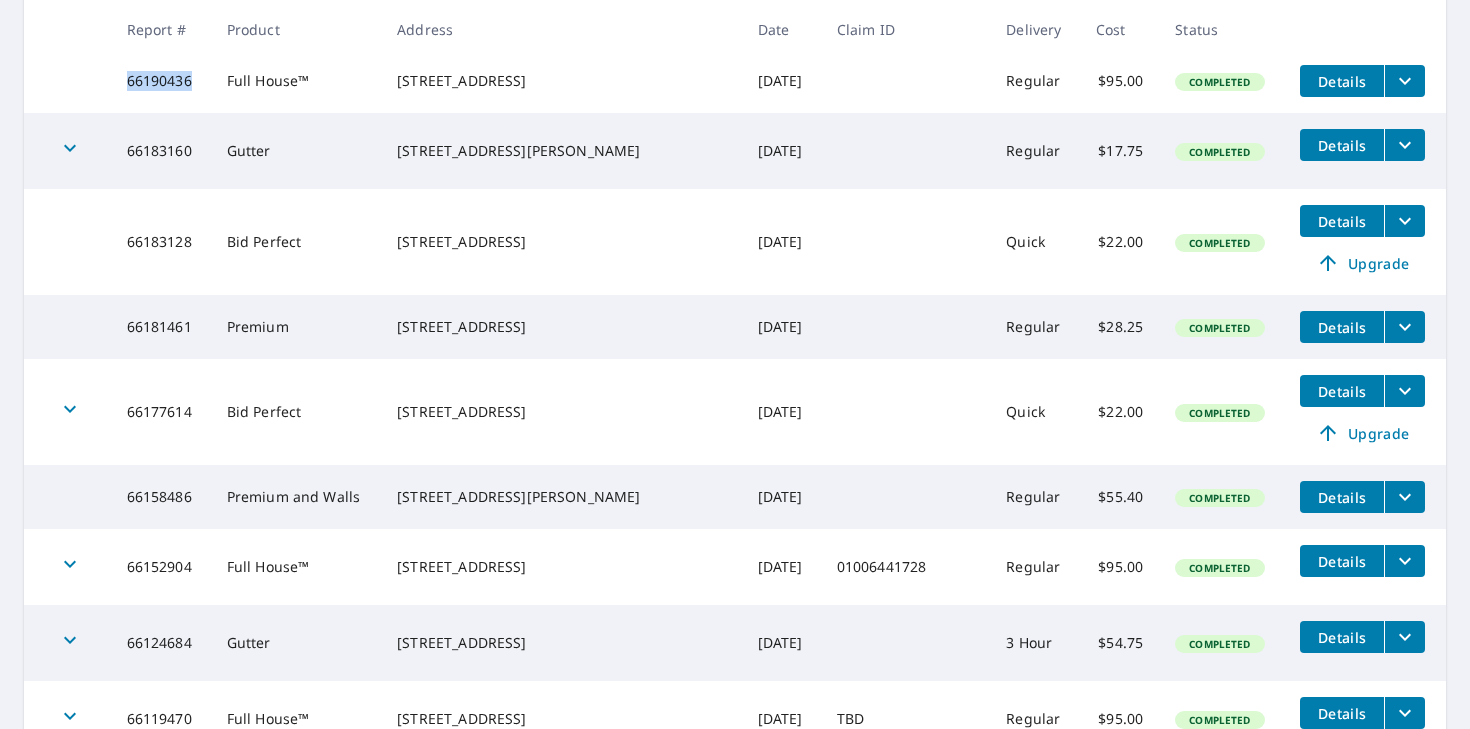 drag, startPoint x: 201, startPoint y: 83, endPoint x: 155, endPoint y: 84, distance: 46.010868 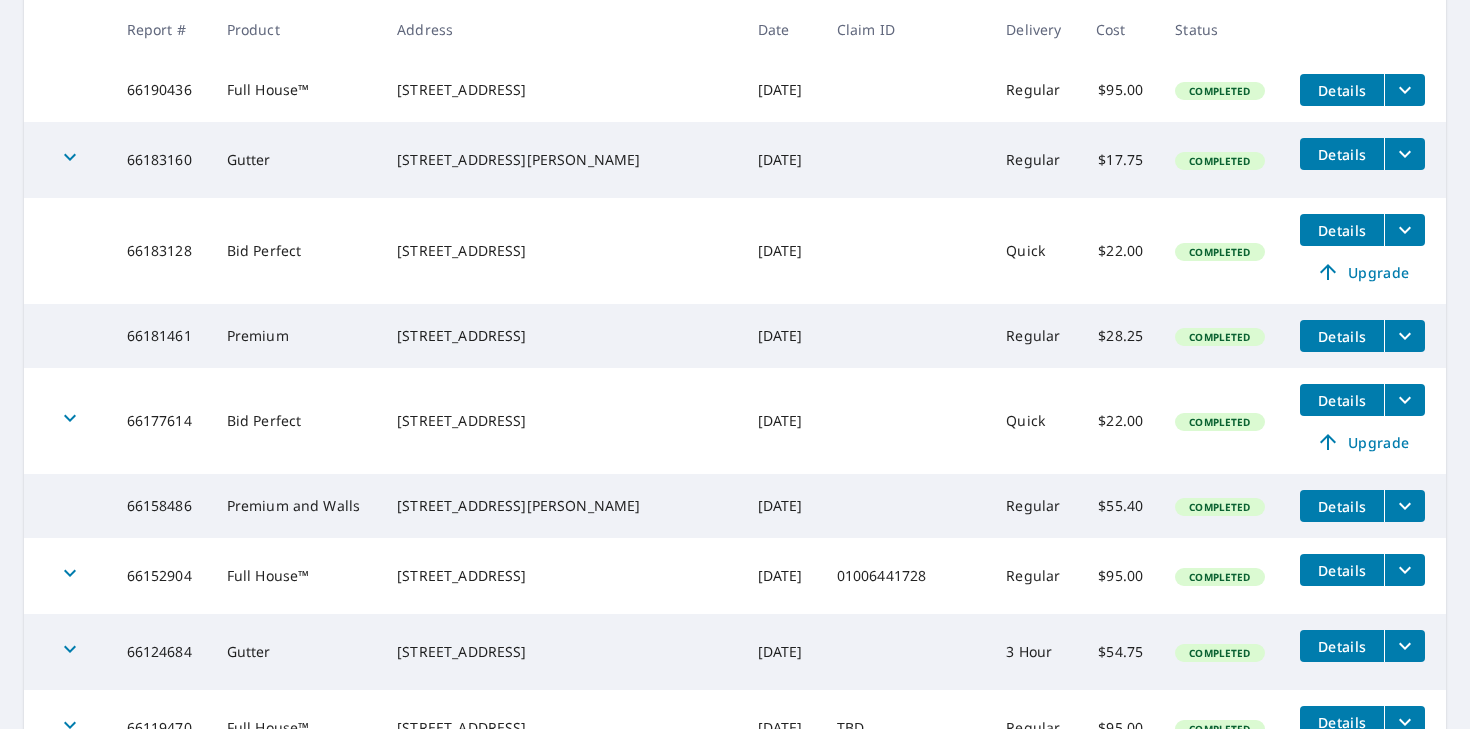 click on "66190436" at bounding box center (161, 90) 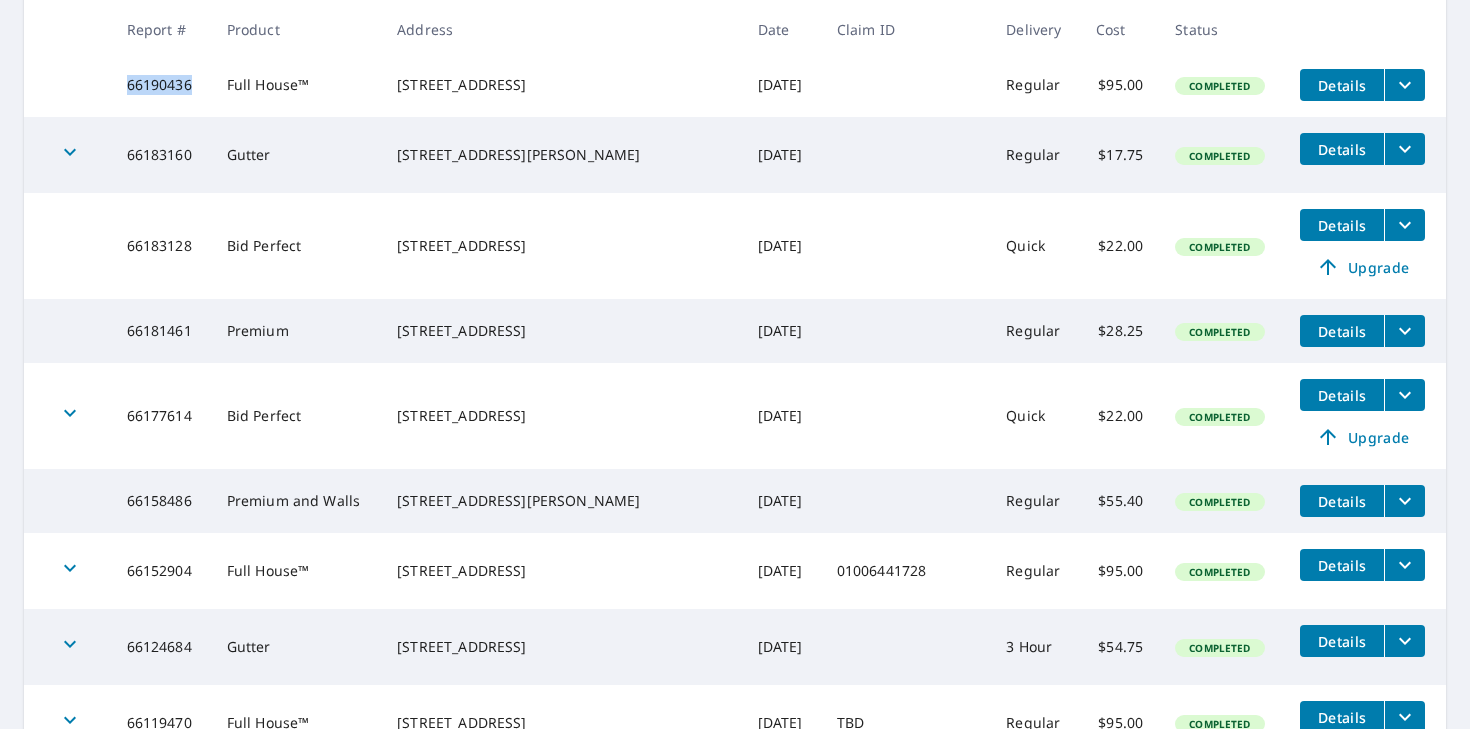 drag, startPoint x: 205, startPoint y: 89, endPoint x: 132, endPoint y: 87, distance: 73.02739 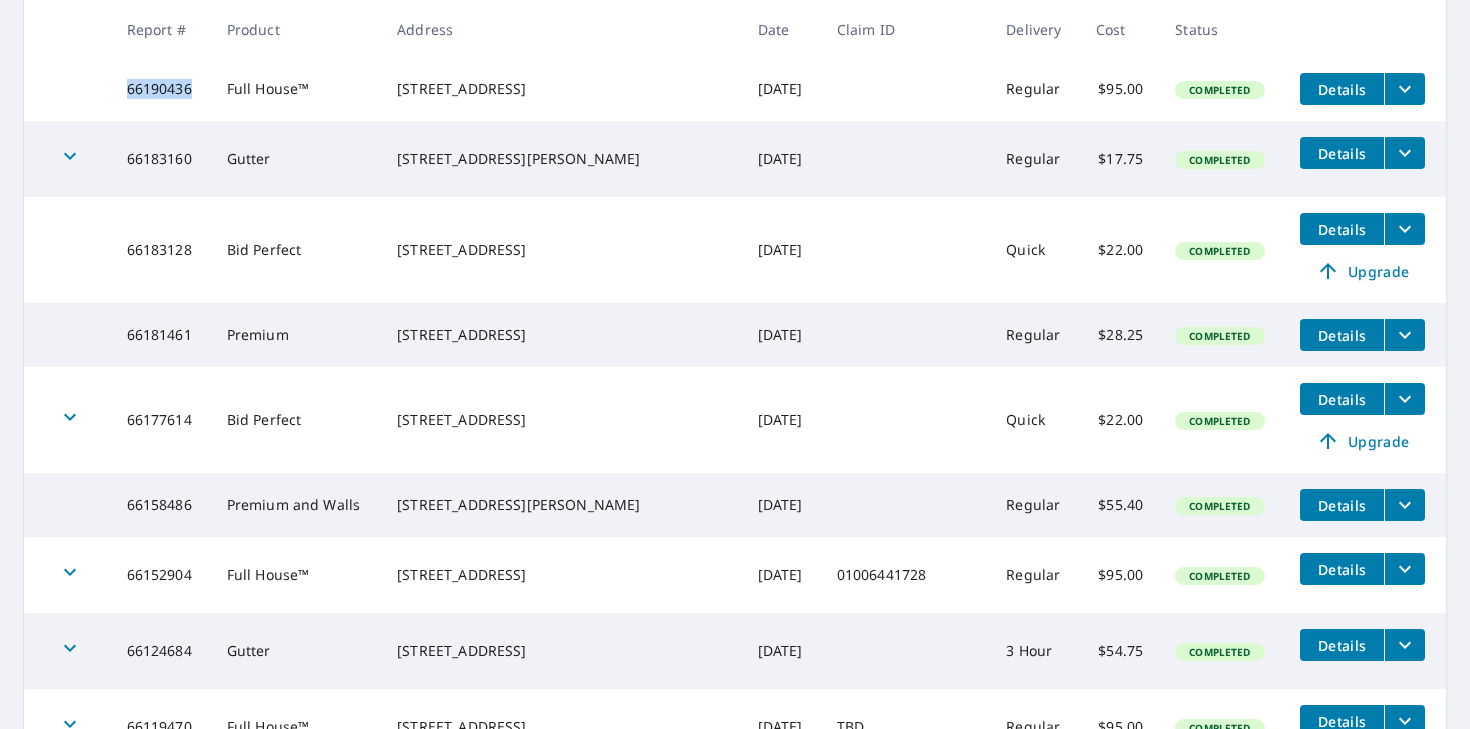 drag, startPoint x: 421, startPoint y: 81, endPoint x: 572, endPoint y: 112, distance: 154.14928 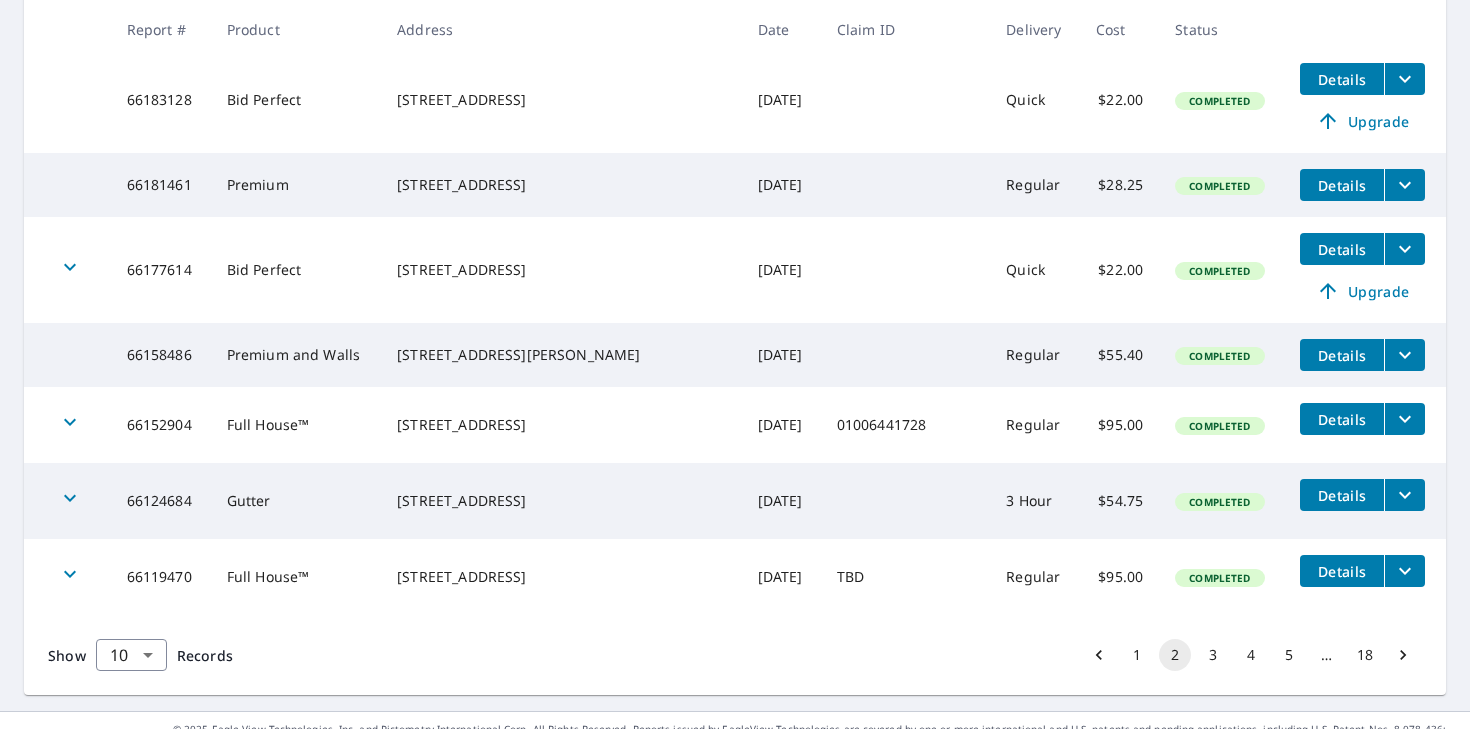 scroll, scrollTop: 614, scrollLeft: 0, axis: vertical 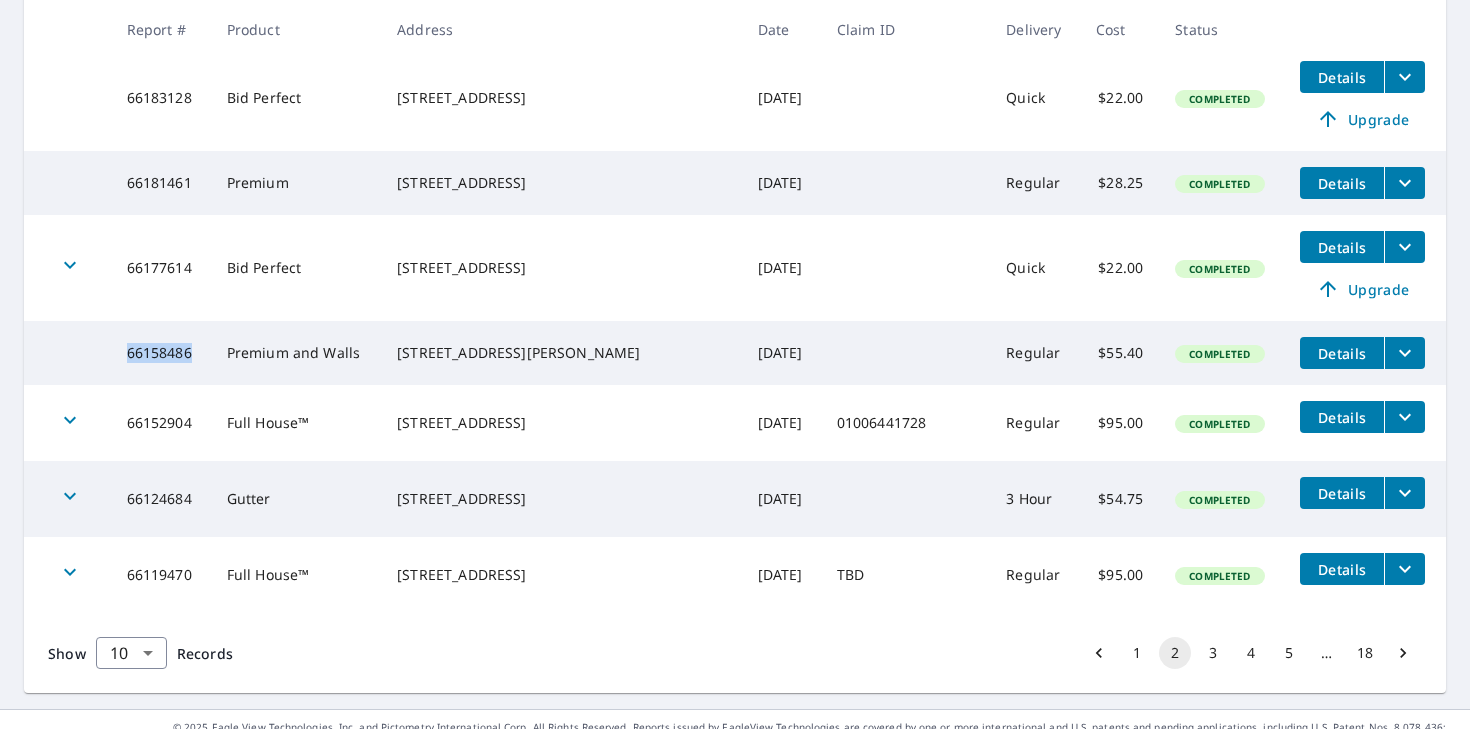 drag, startPoint x: 197, startPoint y: 374, endPoint x: 143, endPoint y: 374, distance: 54 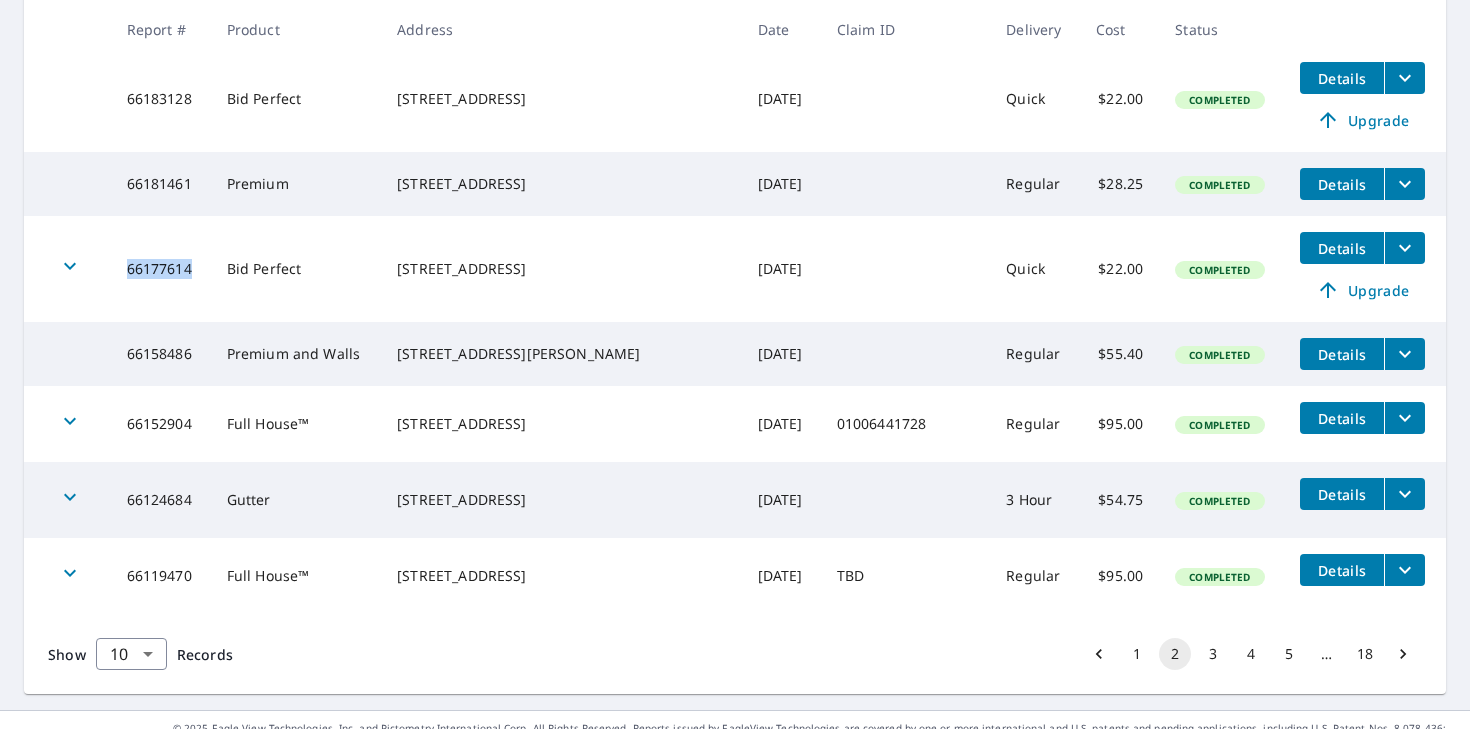 drag, startPoint x: 203, startPoint y: 285, endPoint x: 140, endPoint y: 286, distance: 63.007935 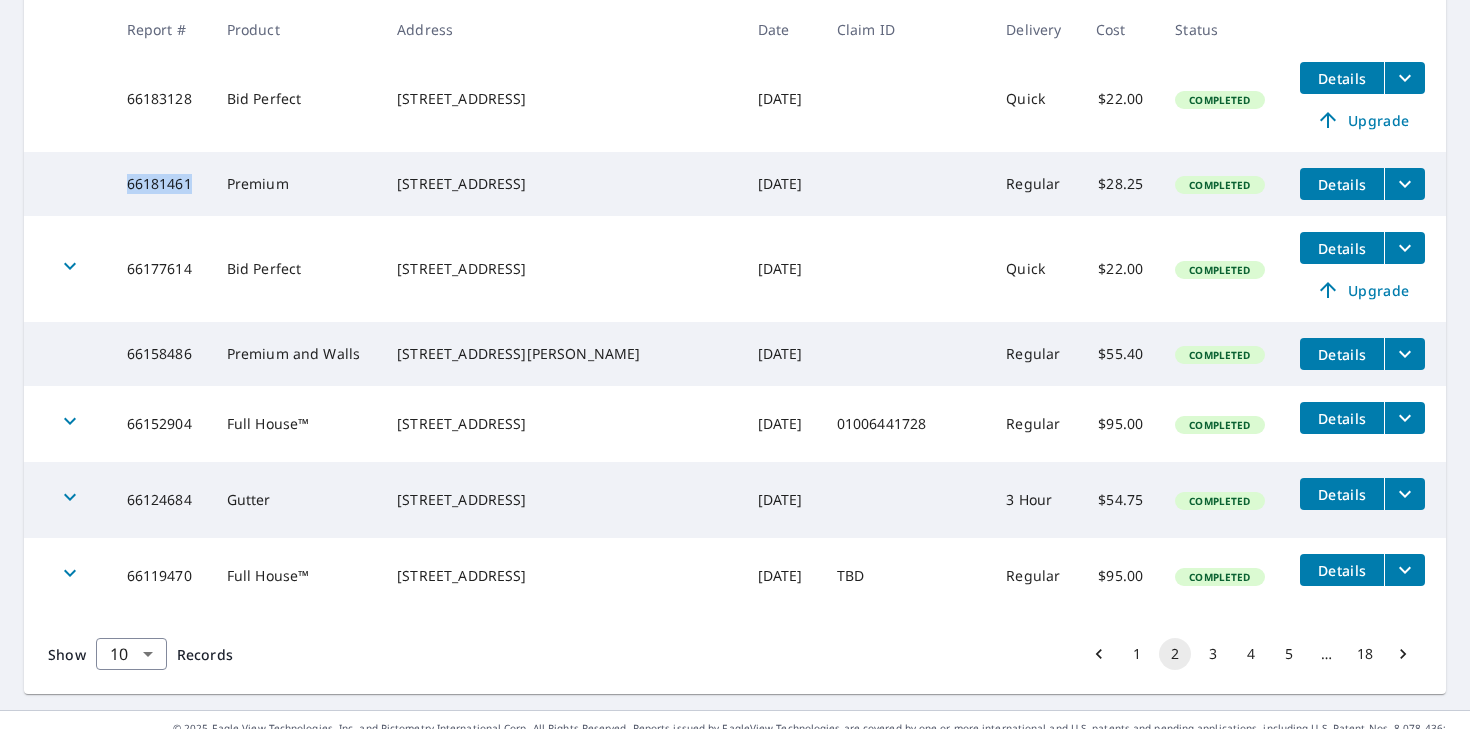 drag, startPoint x: 199, startPoint y: 196, endPoint x: 137, endPoint y: 196, distance: 62 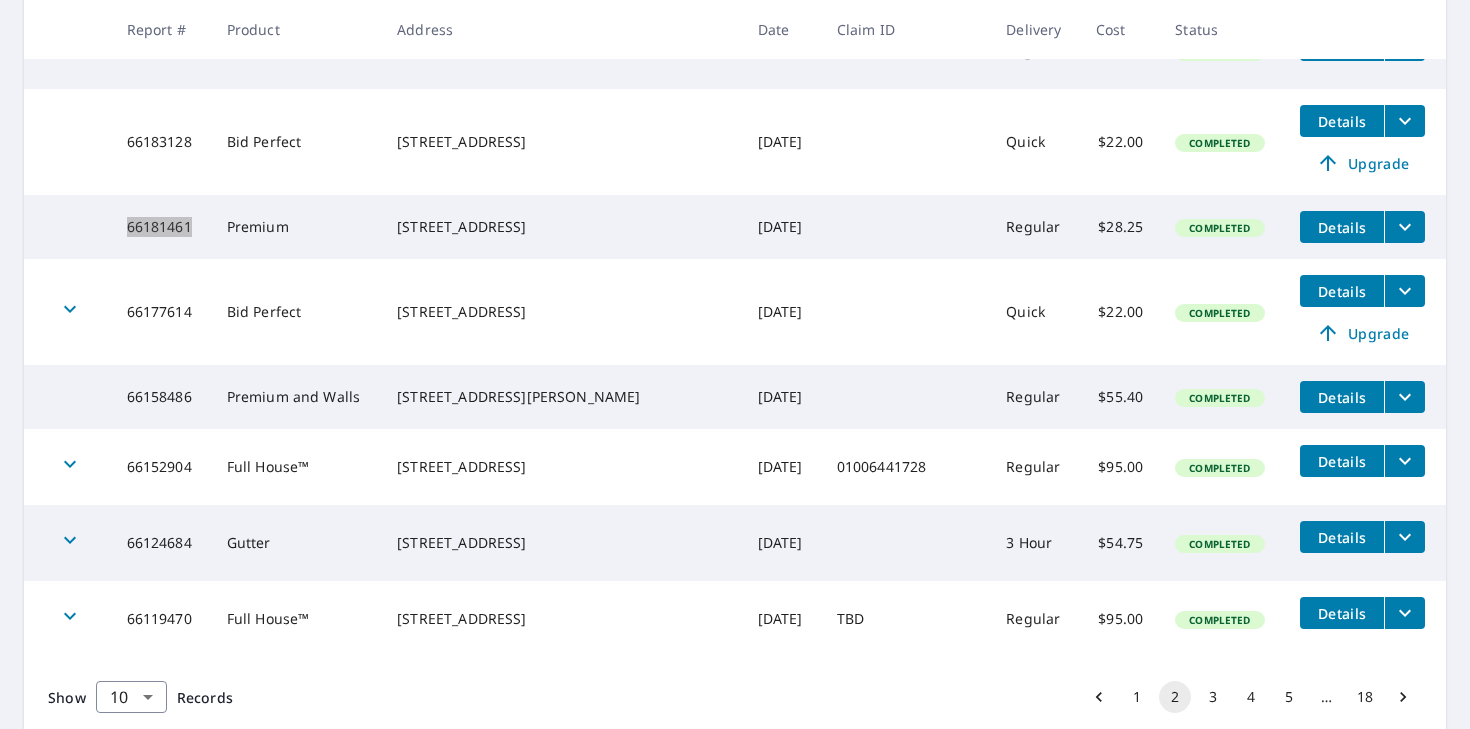scroll, scrollTop: 566, scrollLeft: 0, axis: vertical 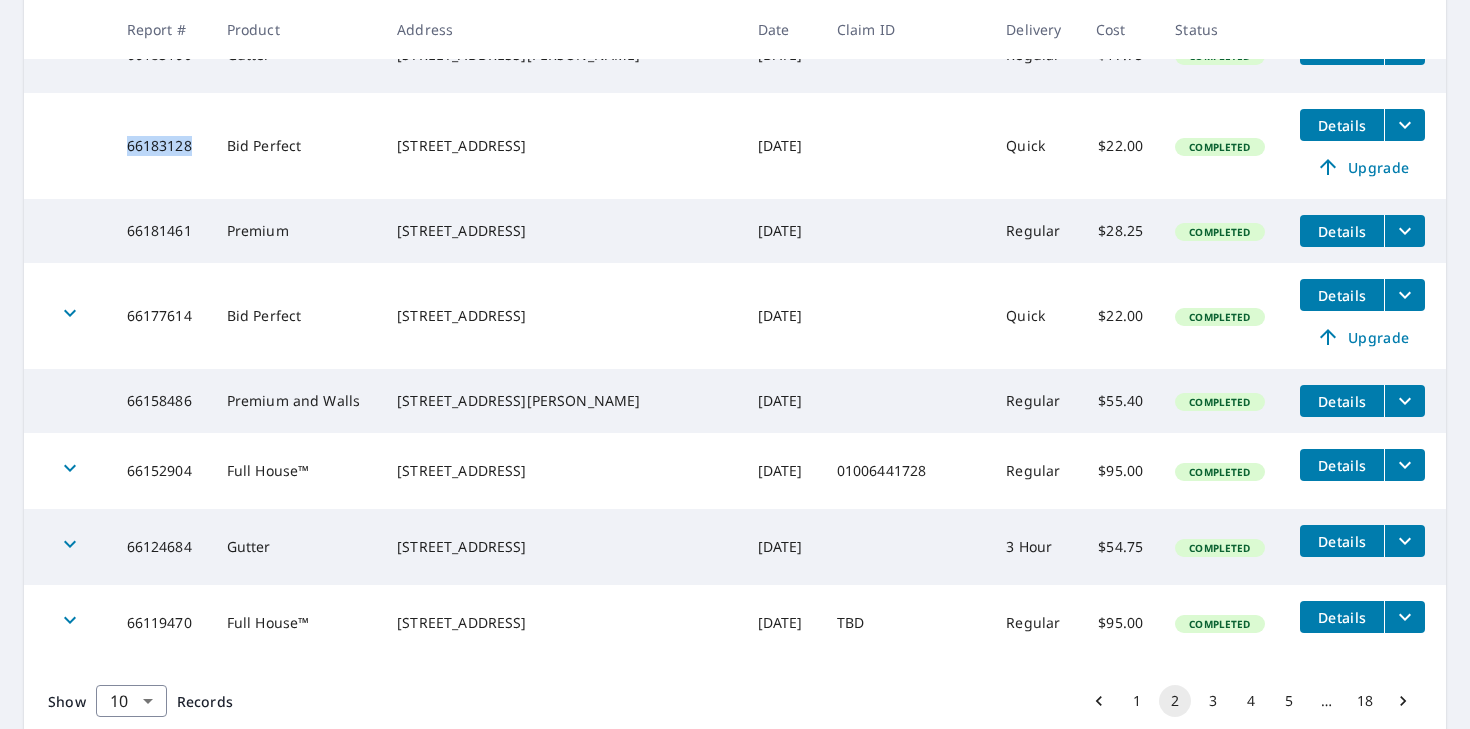 drag, startPoint x: 201, startPoint y: 151, endPoint x: 129, endPoint y: 154, distance: 72.06247 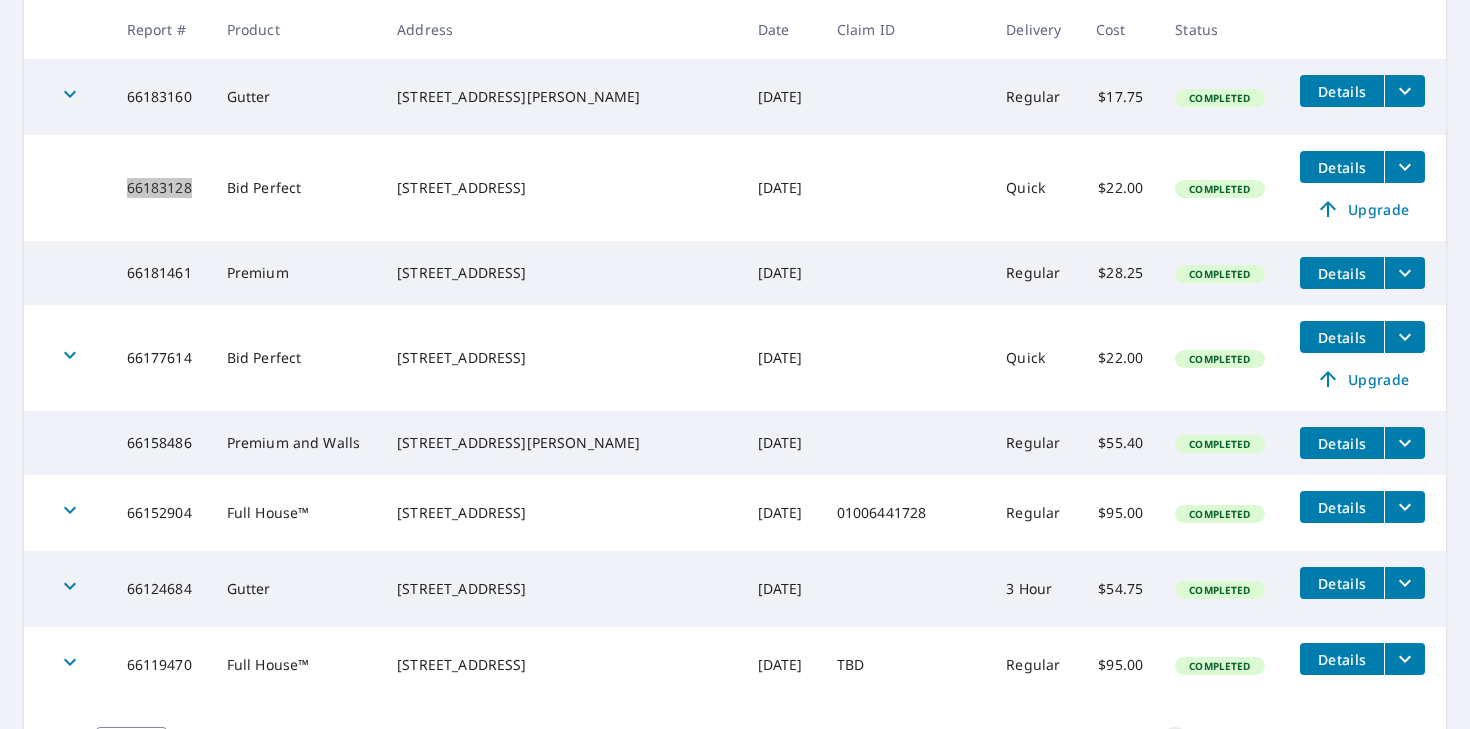 scroll, scrollTop: 522, scrollLeft: 0, axis: vertical 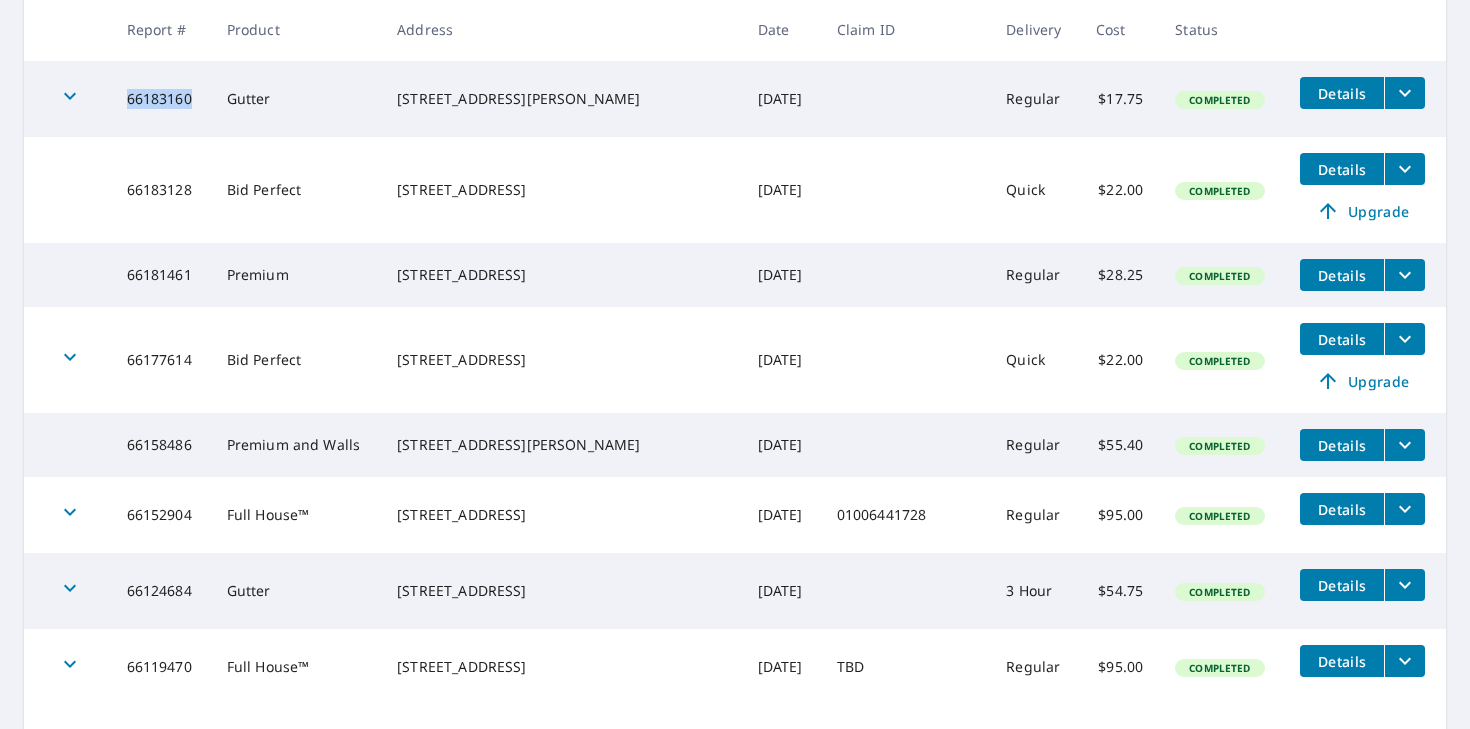 drag, startPoint x: 201, startPoint y: 106, endPoint x: 135, endPoint y: 106, distance: 66 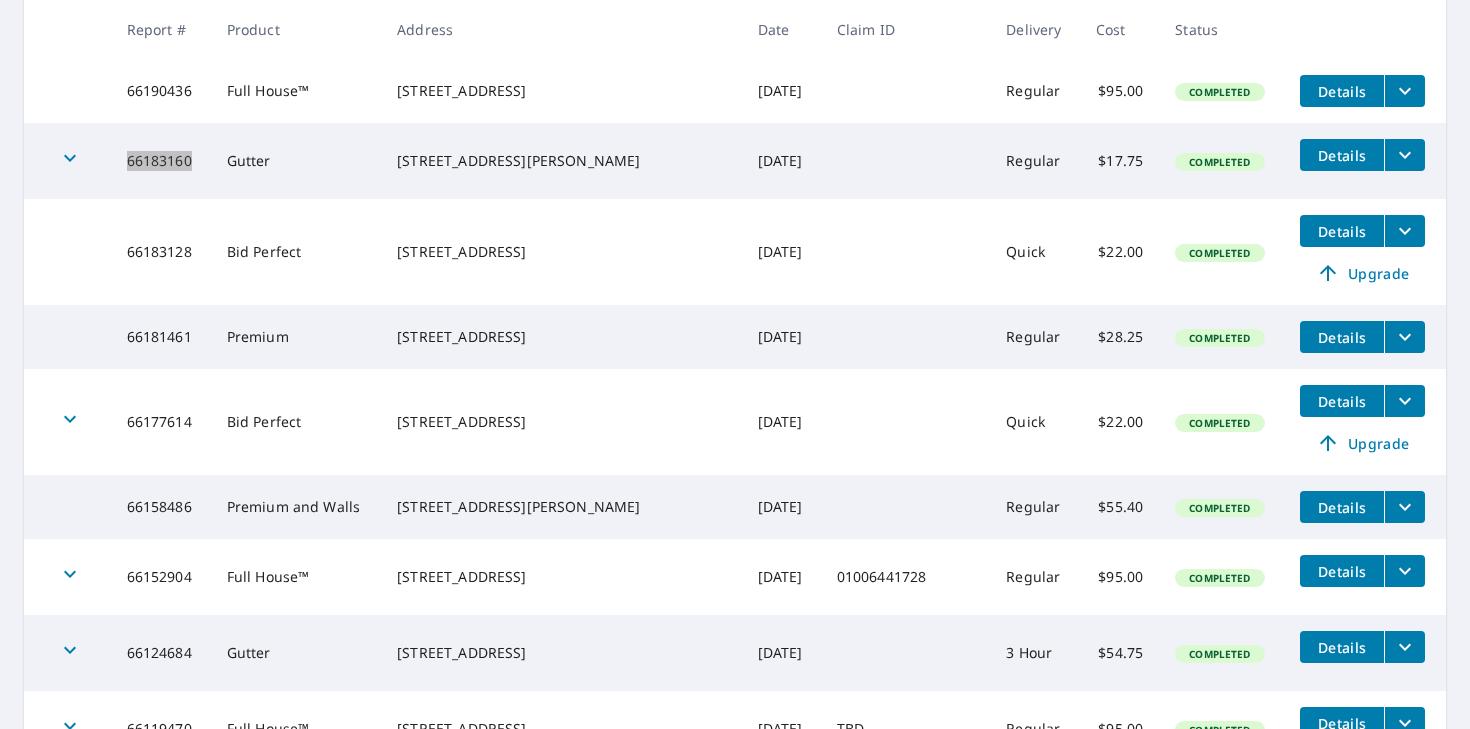 scroll, scrollTop: 461, scrollLeft: 0, axis: vertical 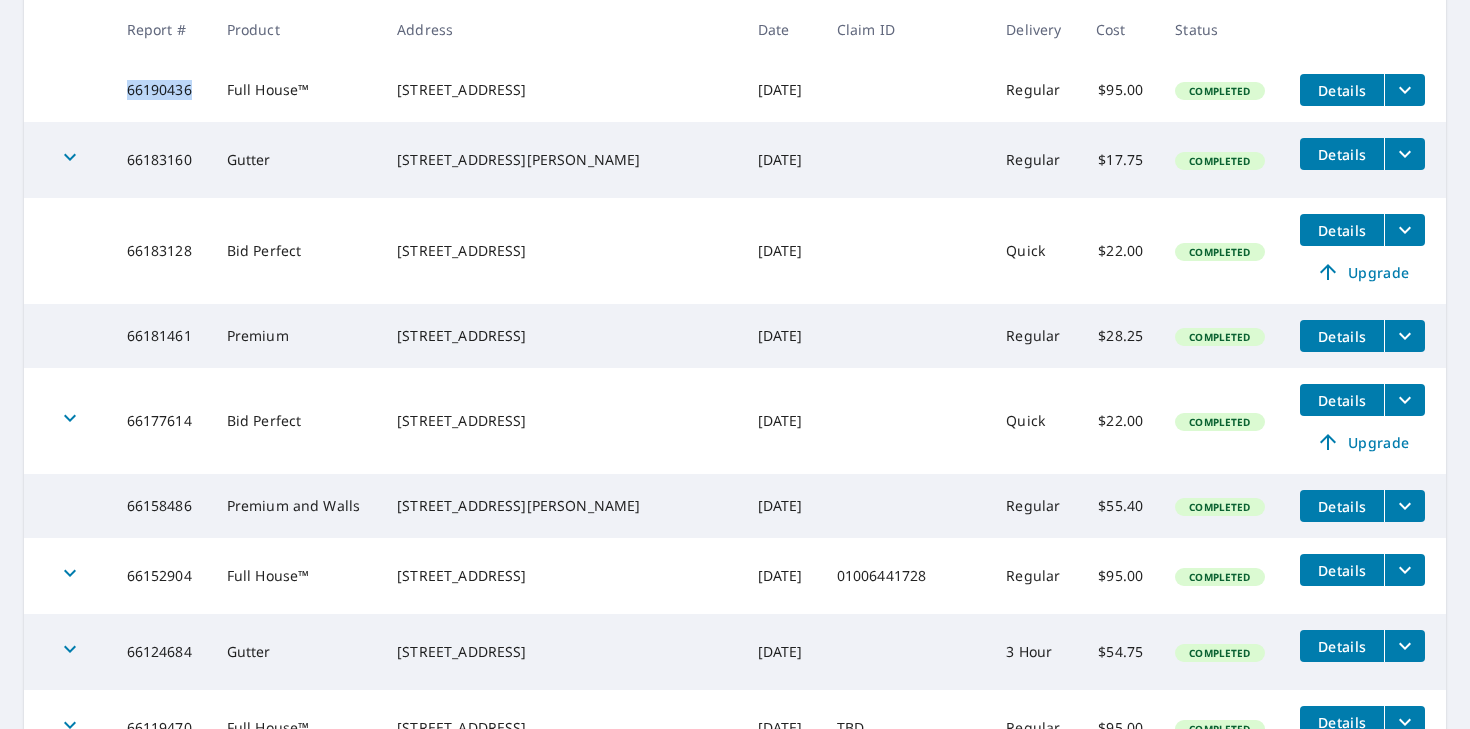 drag, startPoint x: 200, startPoint y: 94, endPoint x: 139, endPoint y: 93, distance: 61.008198 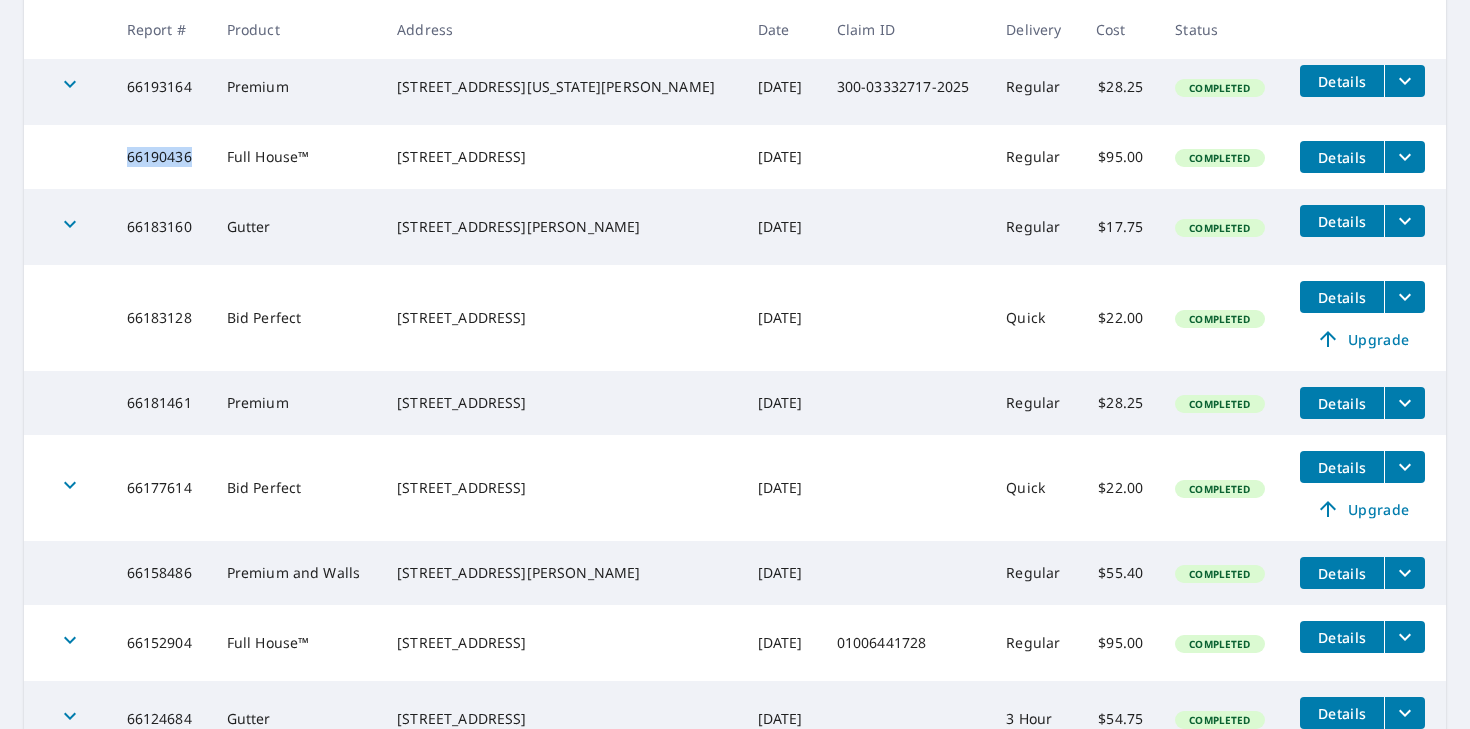 scroll, scrollTop: 392, scrollLeft: 0, axis: vertical 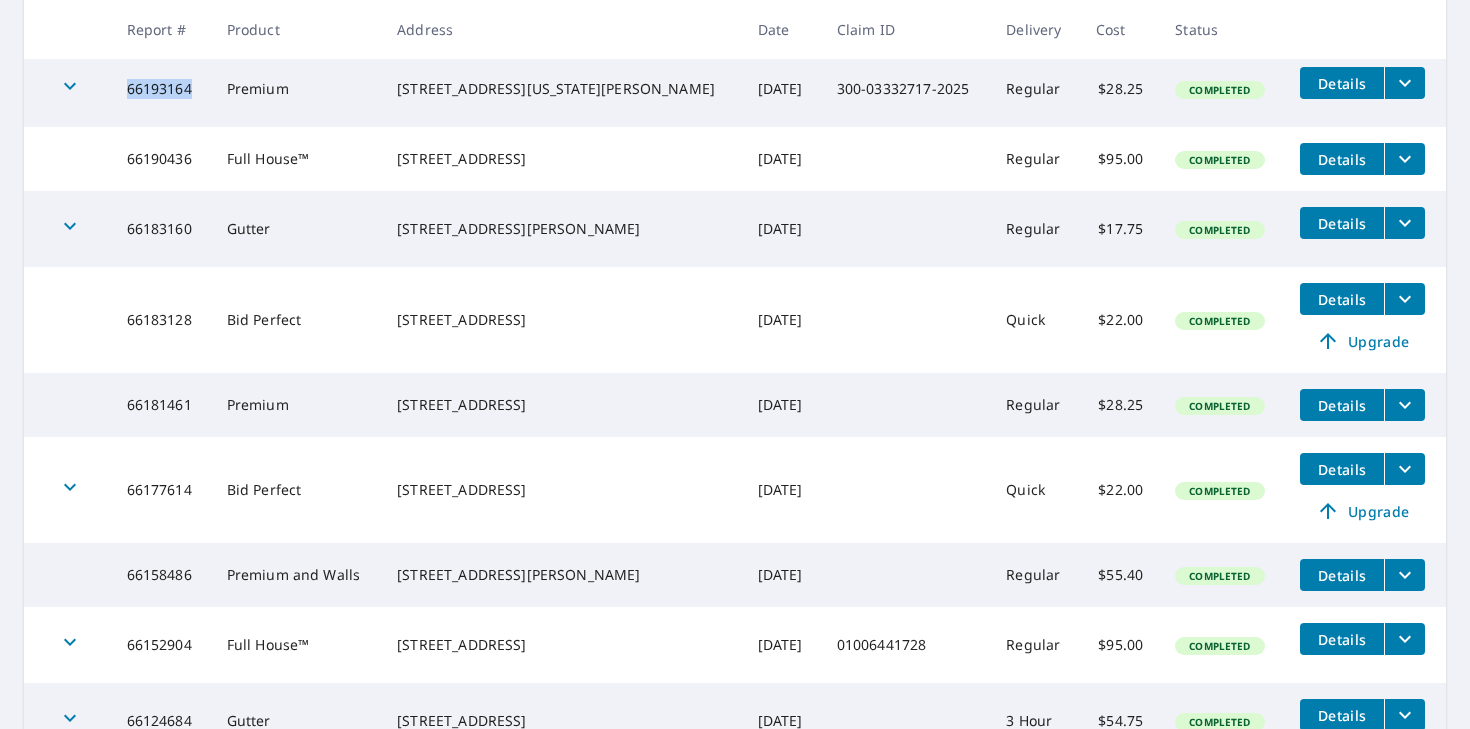 drag, startPoint x: 203, startPoint y: 88, endPoint x: 133, endPoint y: 90, distance: 70.028564 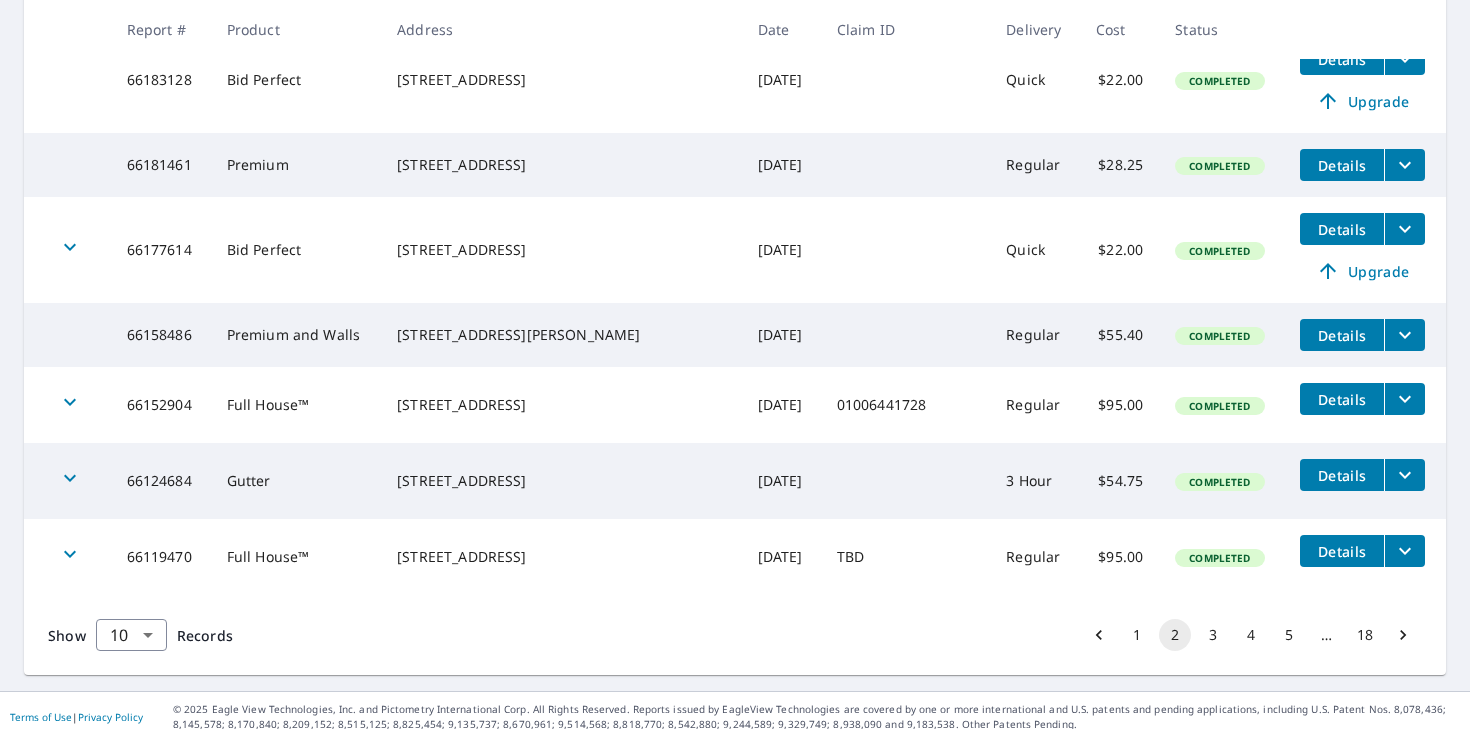 scroll, scrollTop: 669, scrollLeft: 0, axis: vertical 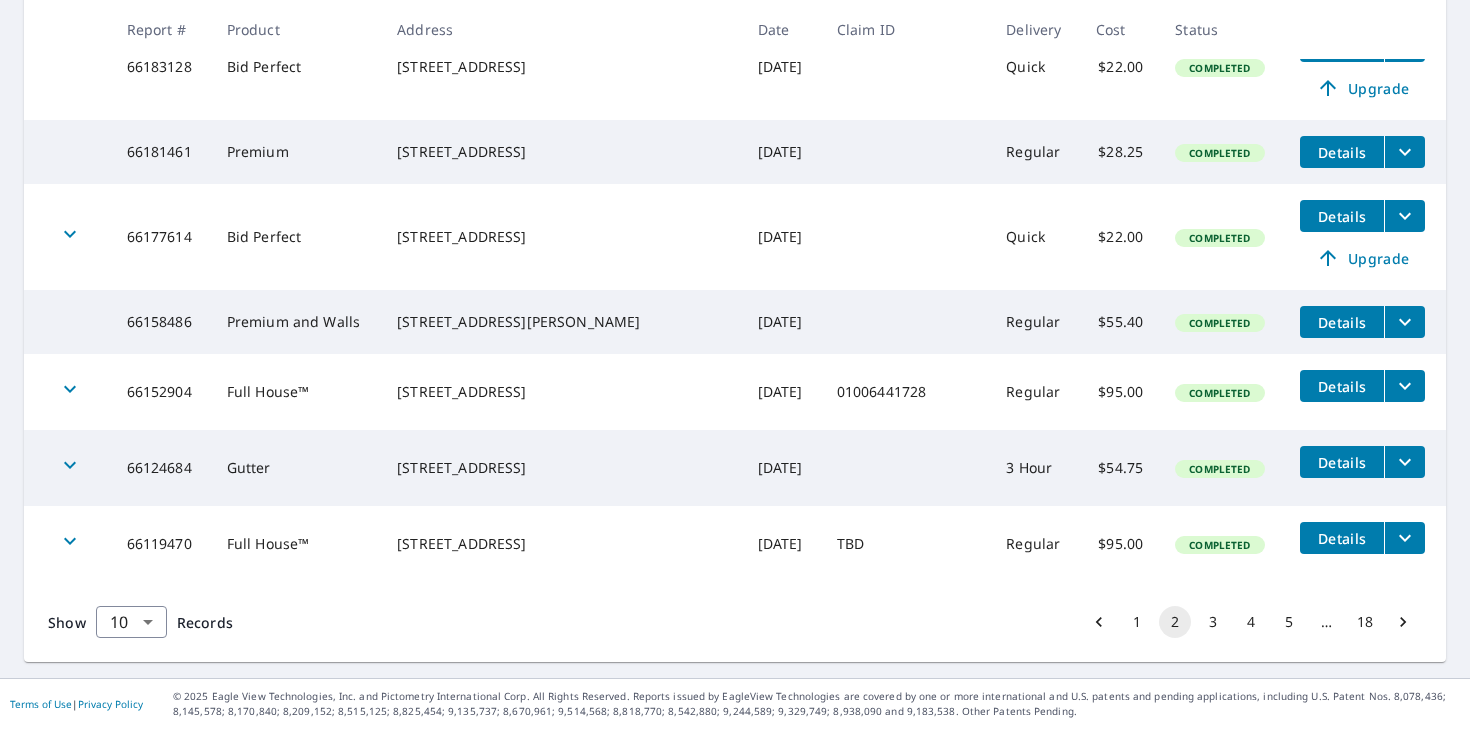 click on "1" at bounding box center (1137, 622) 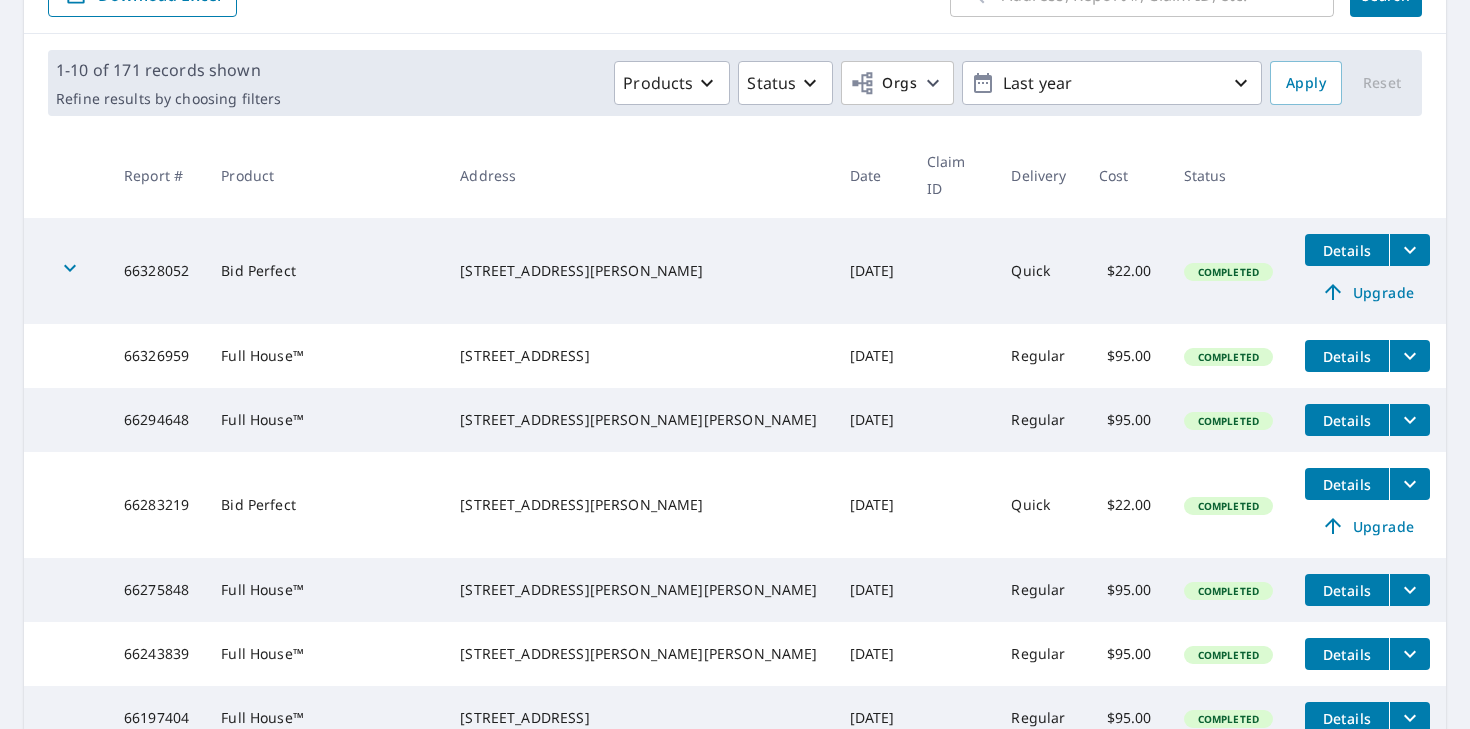 scroll, scrollTop: 649, scrollLeft: 0, axis: vertical 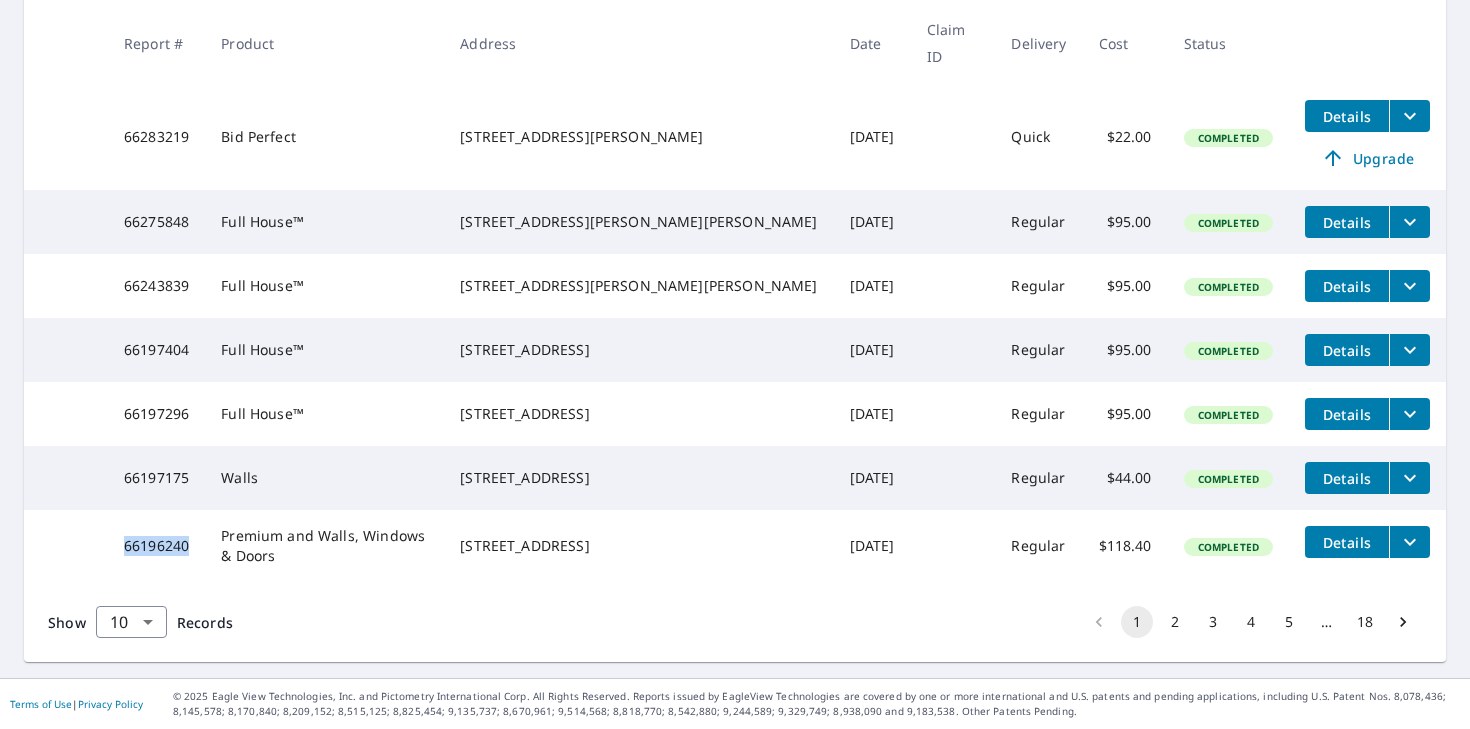 drag, startPoint x: 192, startPoint y: 545, endPoint x: 132, endPoint y: 547, distance: 60.033325 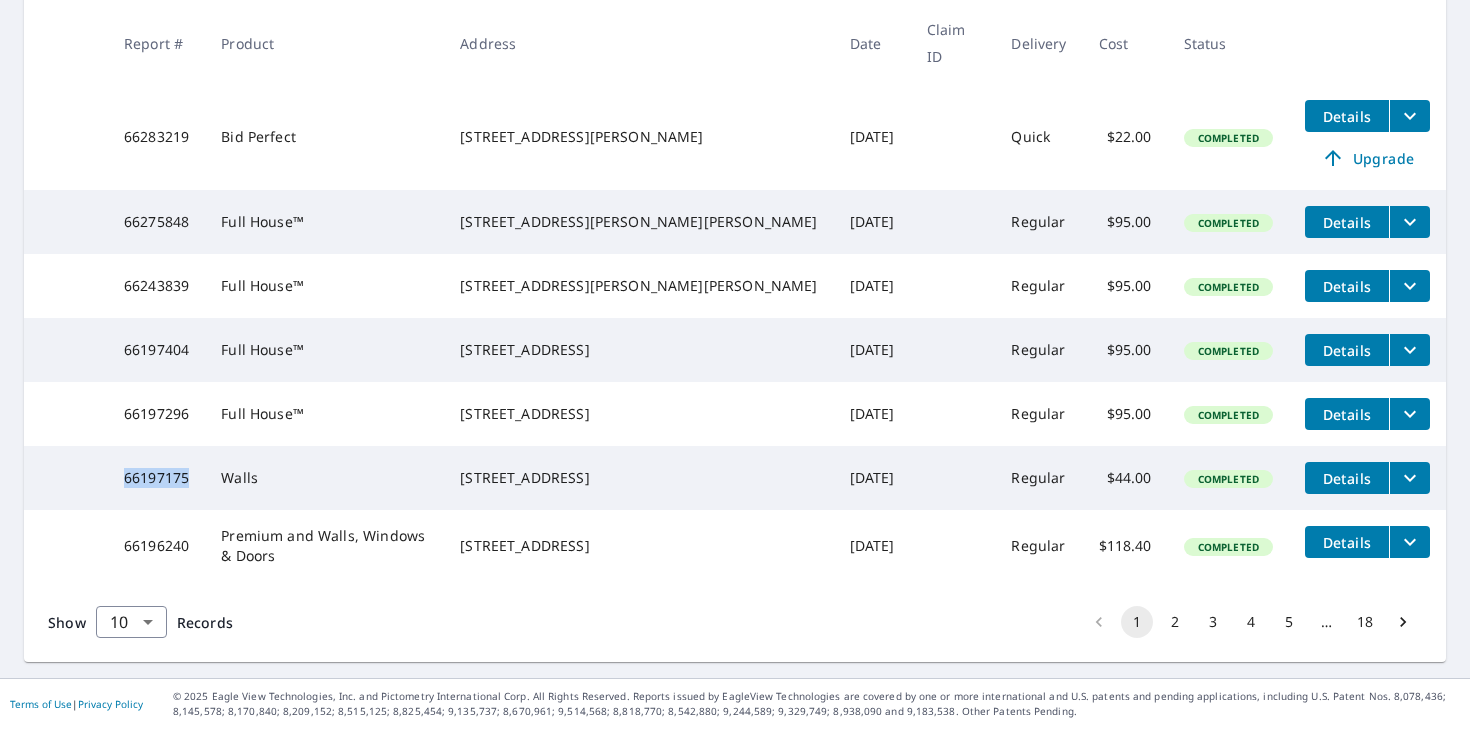 drag, startPoint x: 198, startPoint y: 473, endPoint x: 140, endPoint y: 474, distance: 58.00862 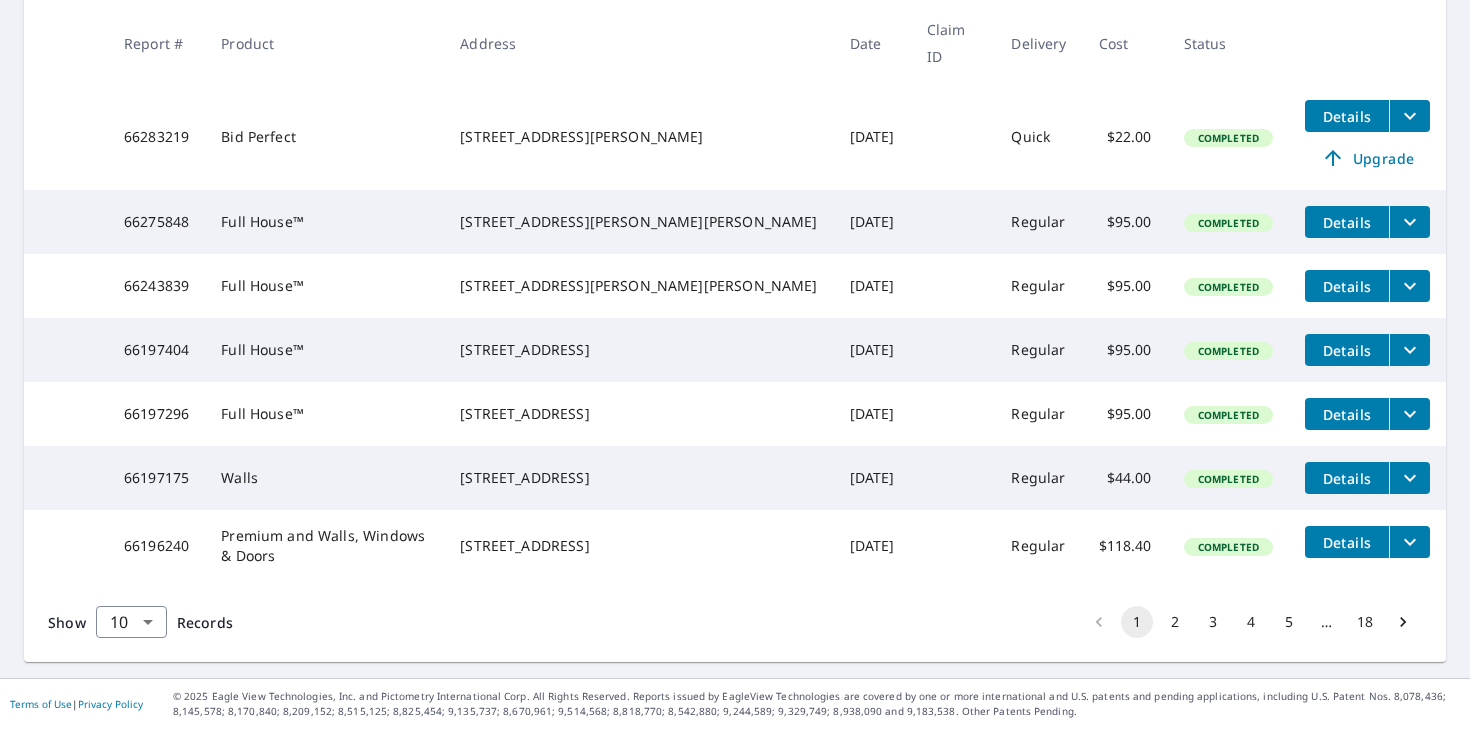 click on "66197296" at bounding box center [156, 414] 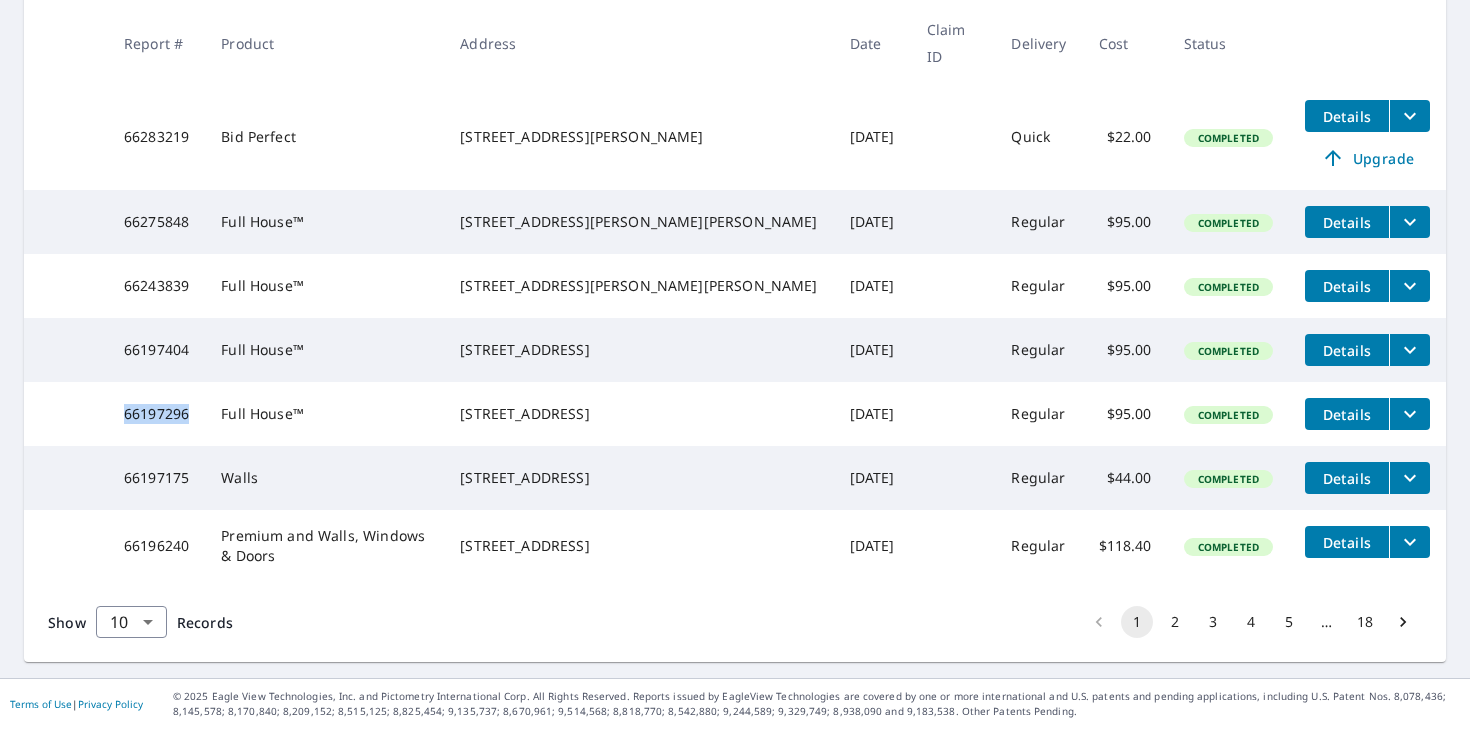 drag, startPoint x: 197, startPoint y: 399, endPoint x: 133, endPoint y: 402, distance: 64.070274 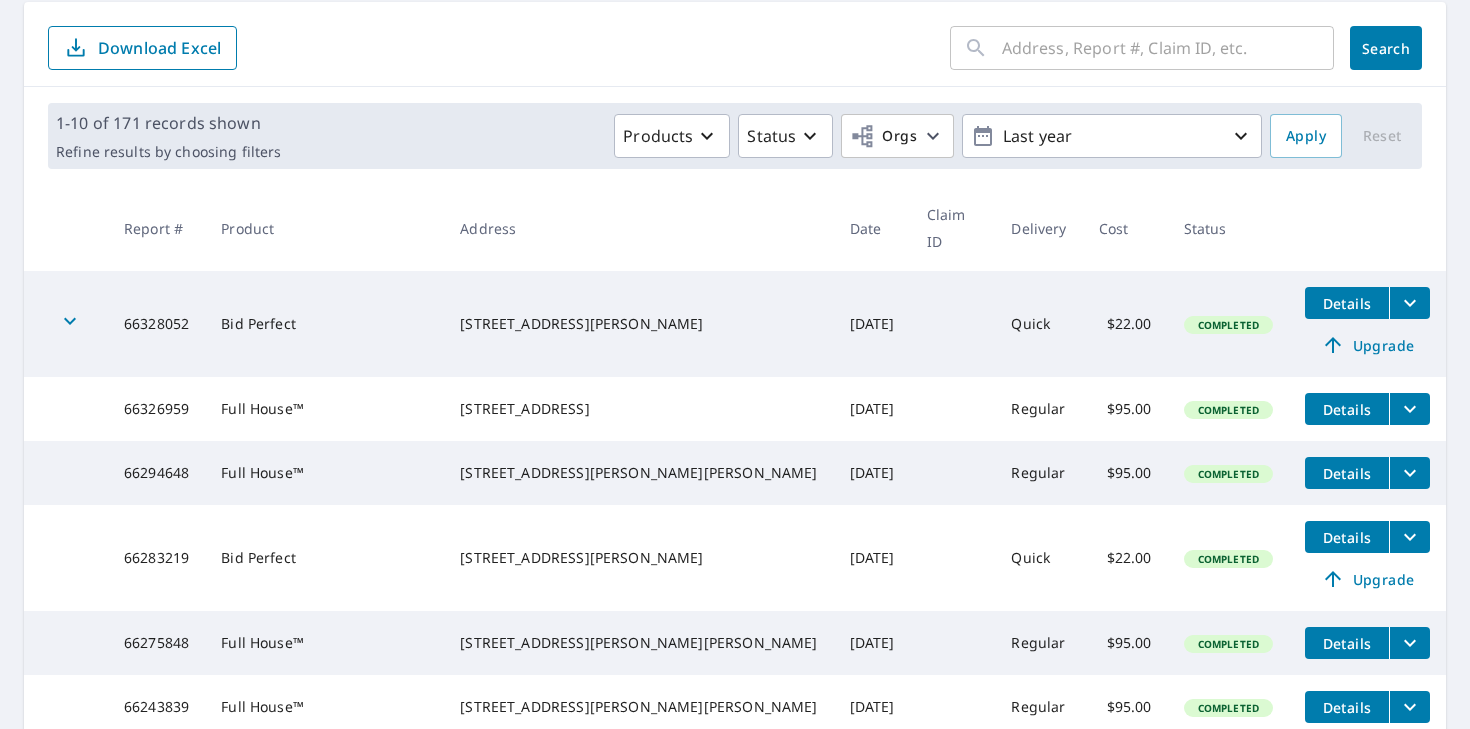 scroll, scrollTop: 0, scrollLeft: 0, axis: both 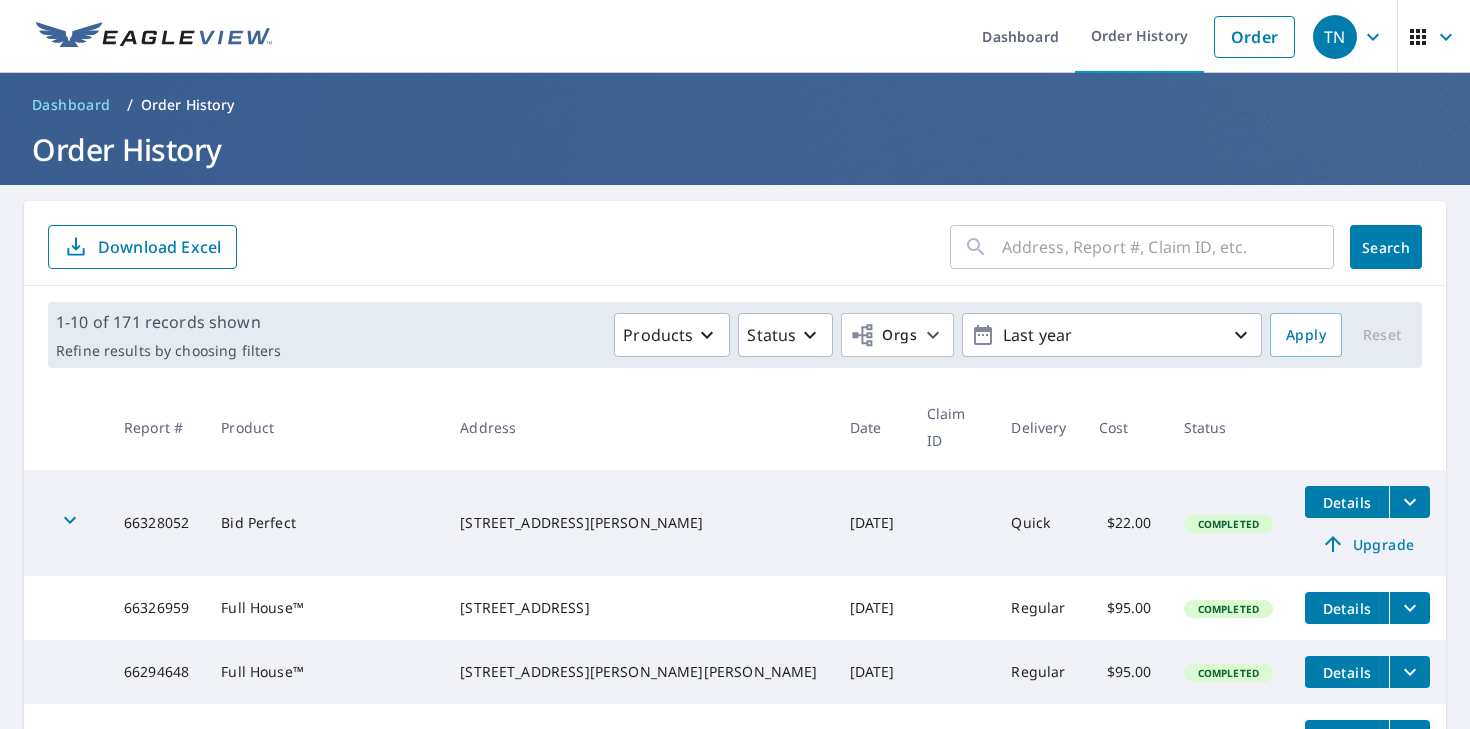 click on "Download Excel" at bounding box center [159, 247] 